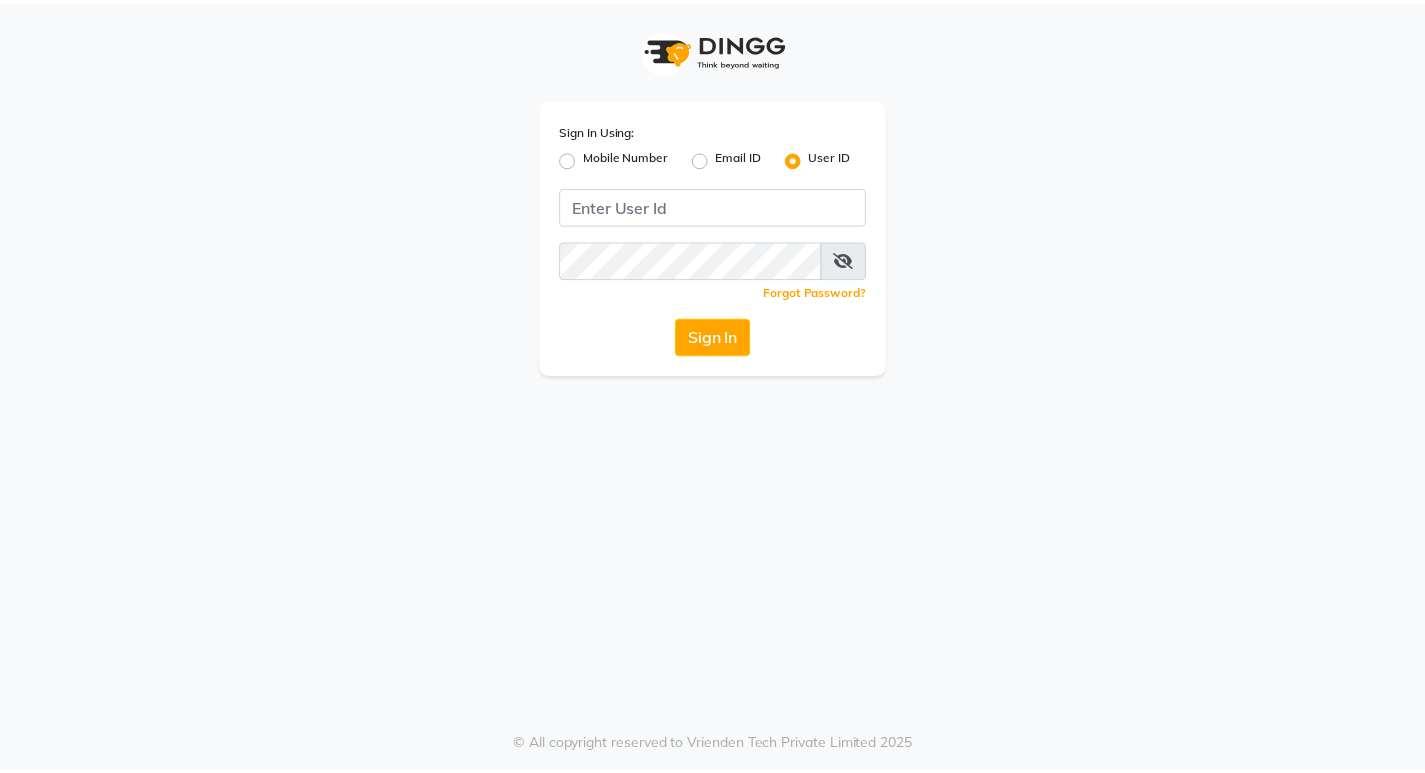 scroll, scrollTop: 0, scrollLeft: 0, axis: both 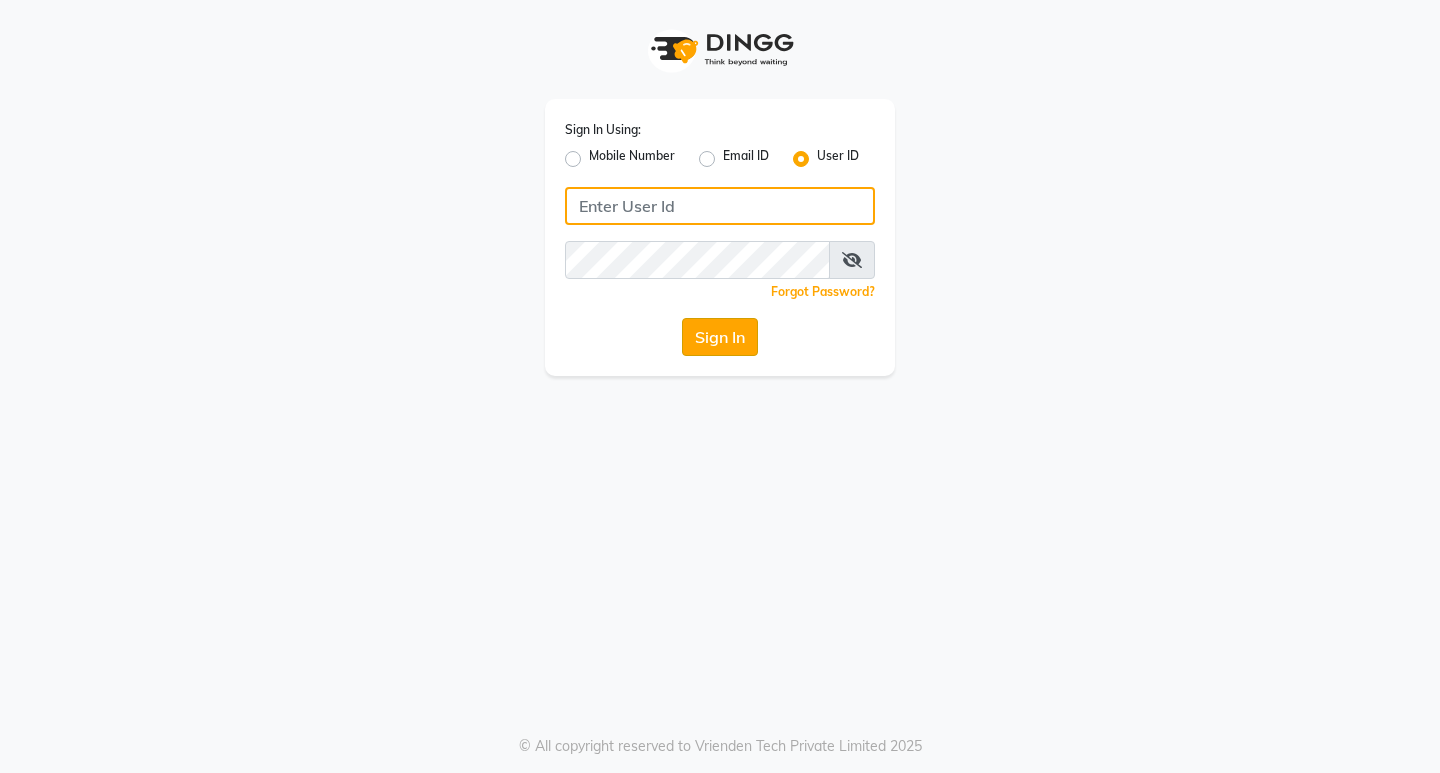 type on "[BUSINESS_NAME]" 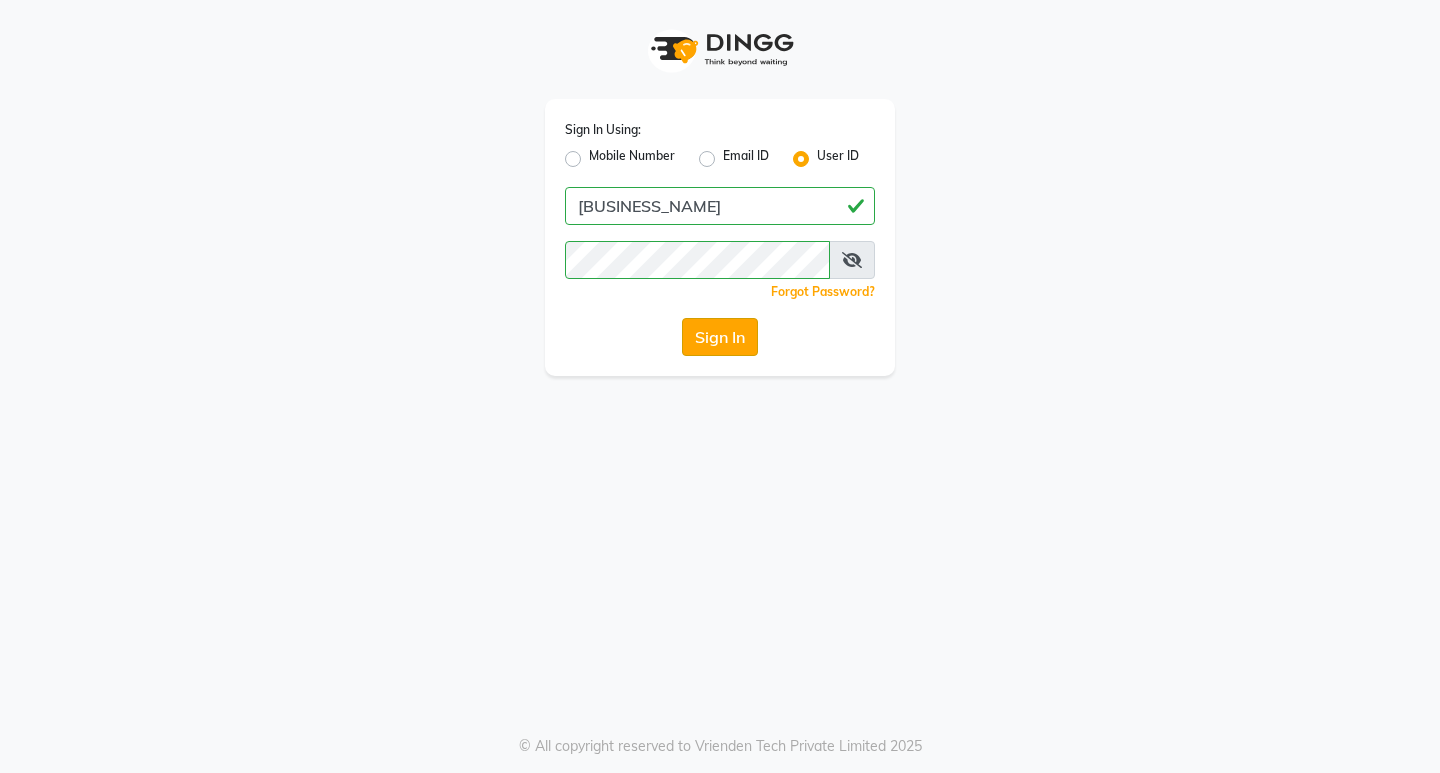 click on "Sign In" 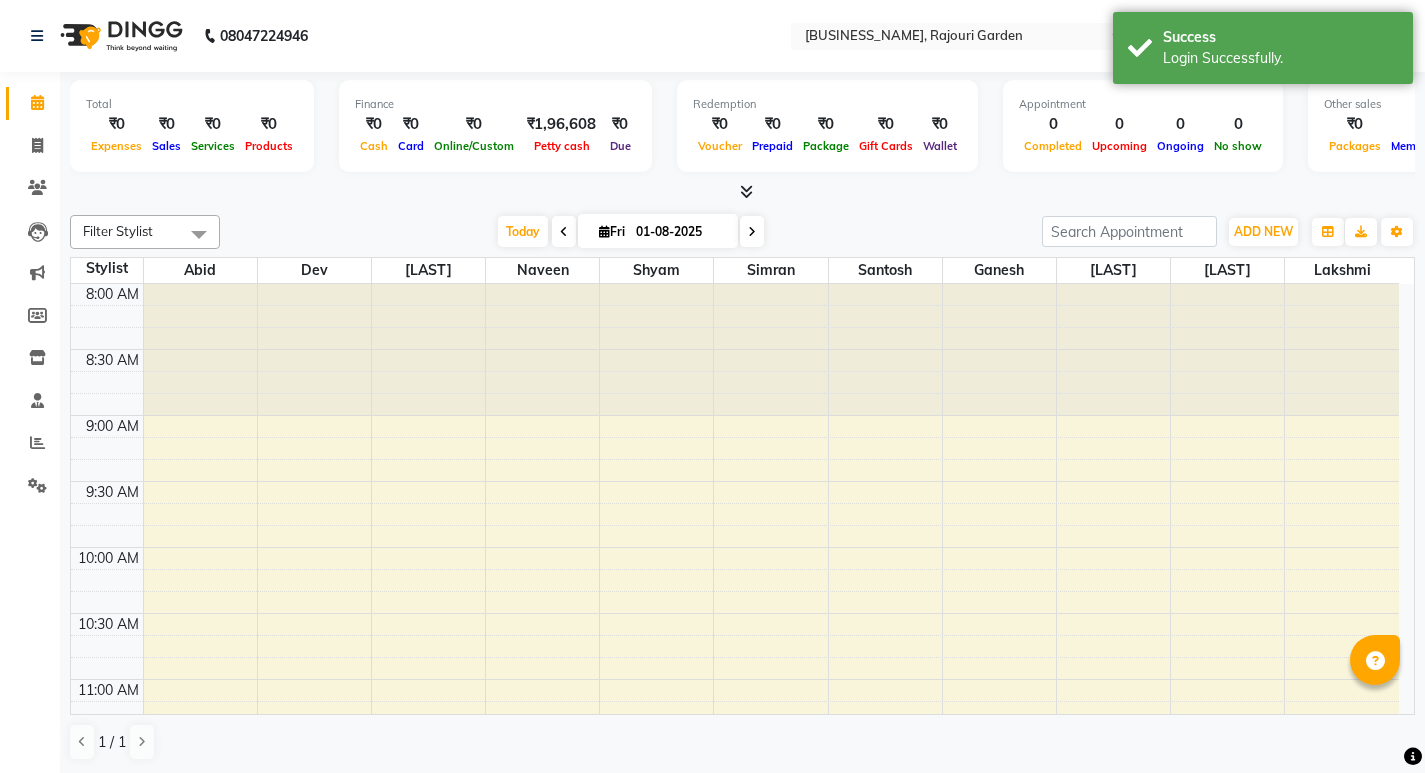 scroll, scrollTop: 0, scrollLeft: 0, axis: both 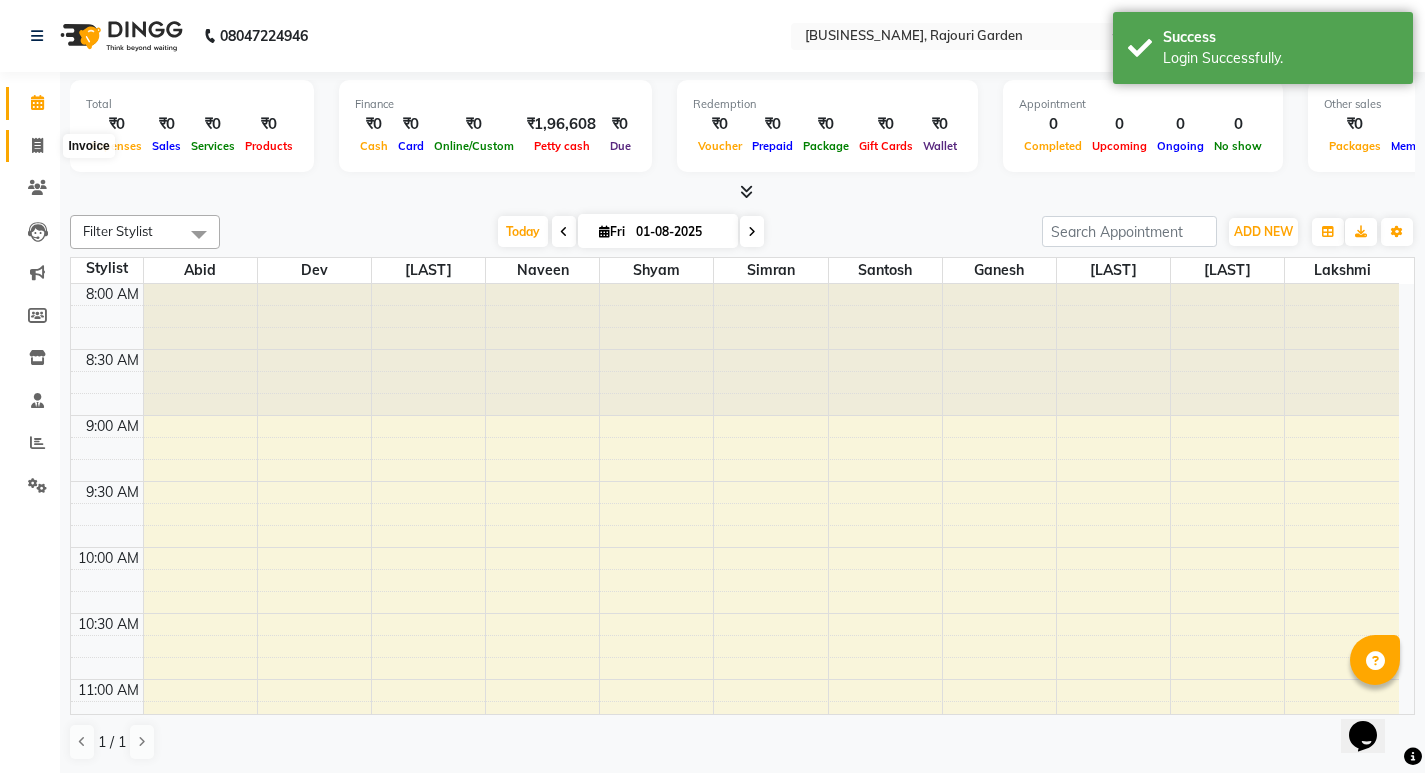 click 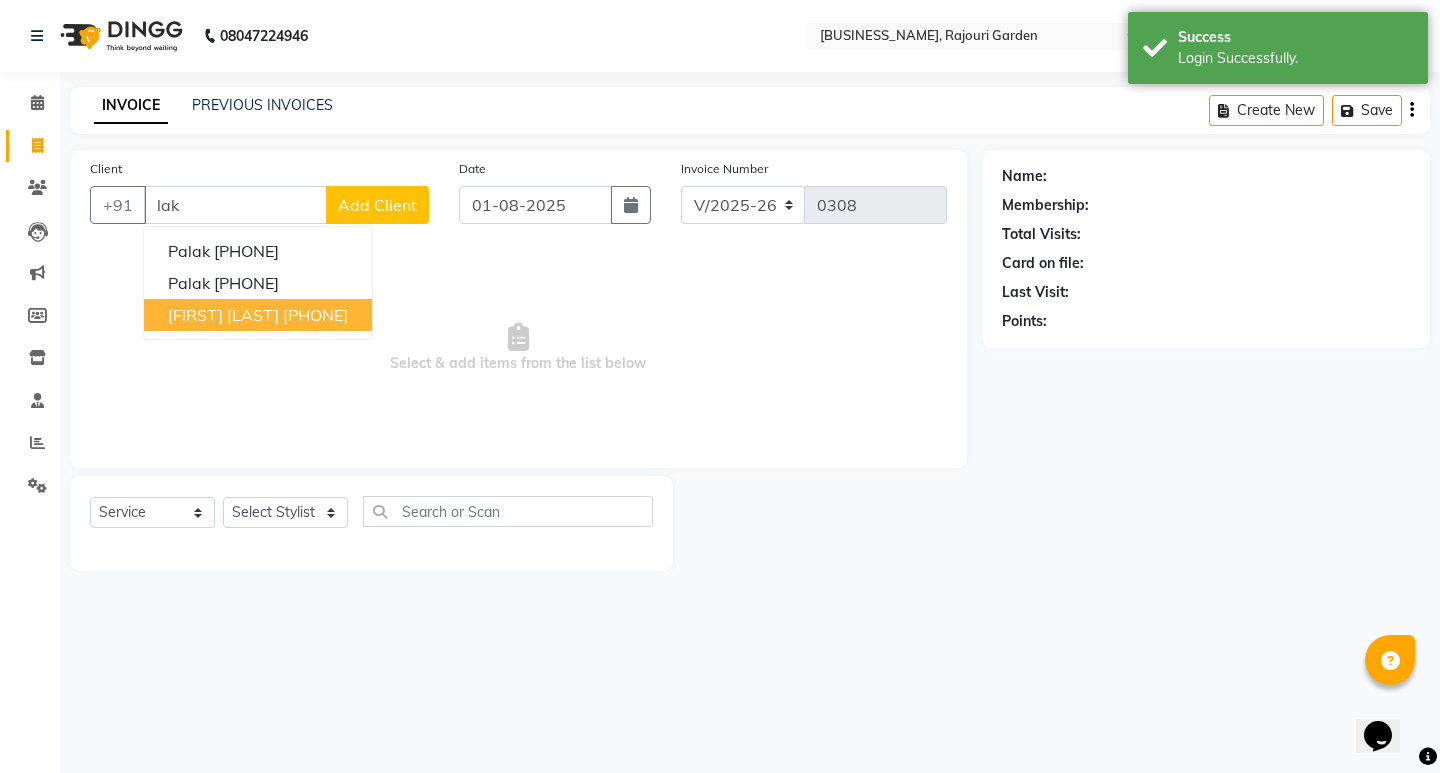 click on "[FIRST] [LAST]  [PHONE]" at bounding box center (258, 315) 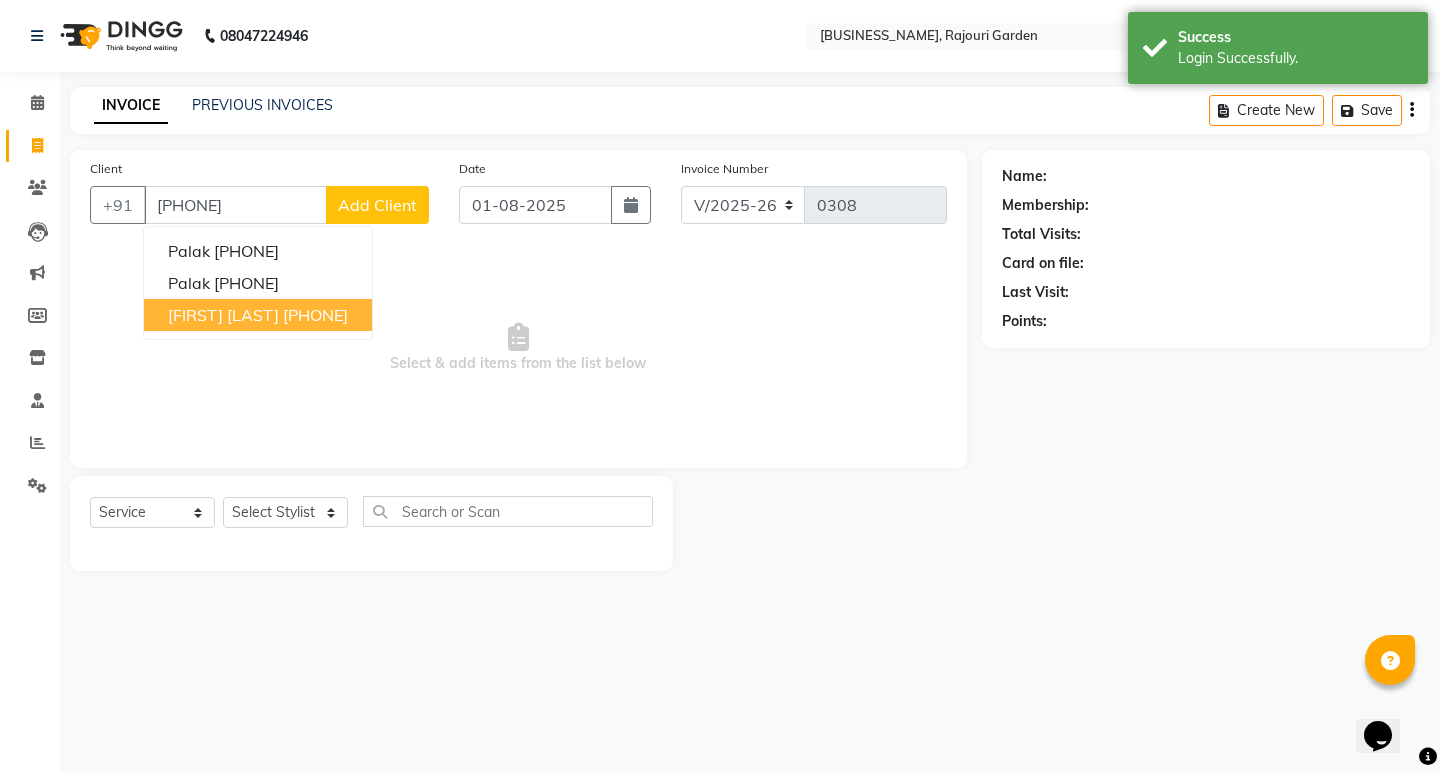 type on "[PHONE]" 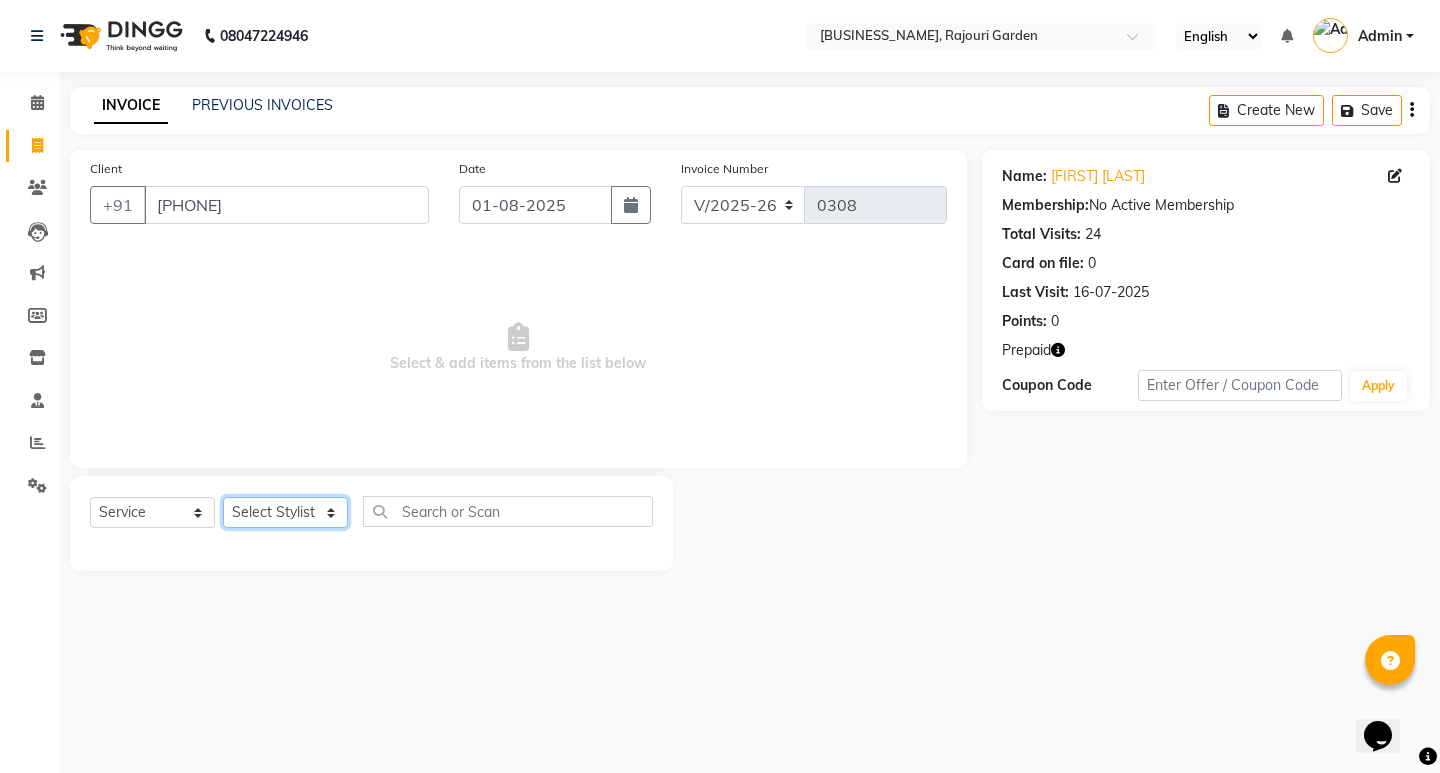click on "Select Stylist [FIRST] [LAST] [FIRST] [LAST] [FIRST] [LAST] [FIRST] [LAST] [FIRST] [LAST] [FIRST] [LAST] [FIRST] [LAST] [FIRST] [LAST] [FIRST] [LAST] [FIRST] [LAST] [FIRST] [LAST]" 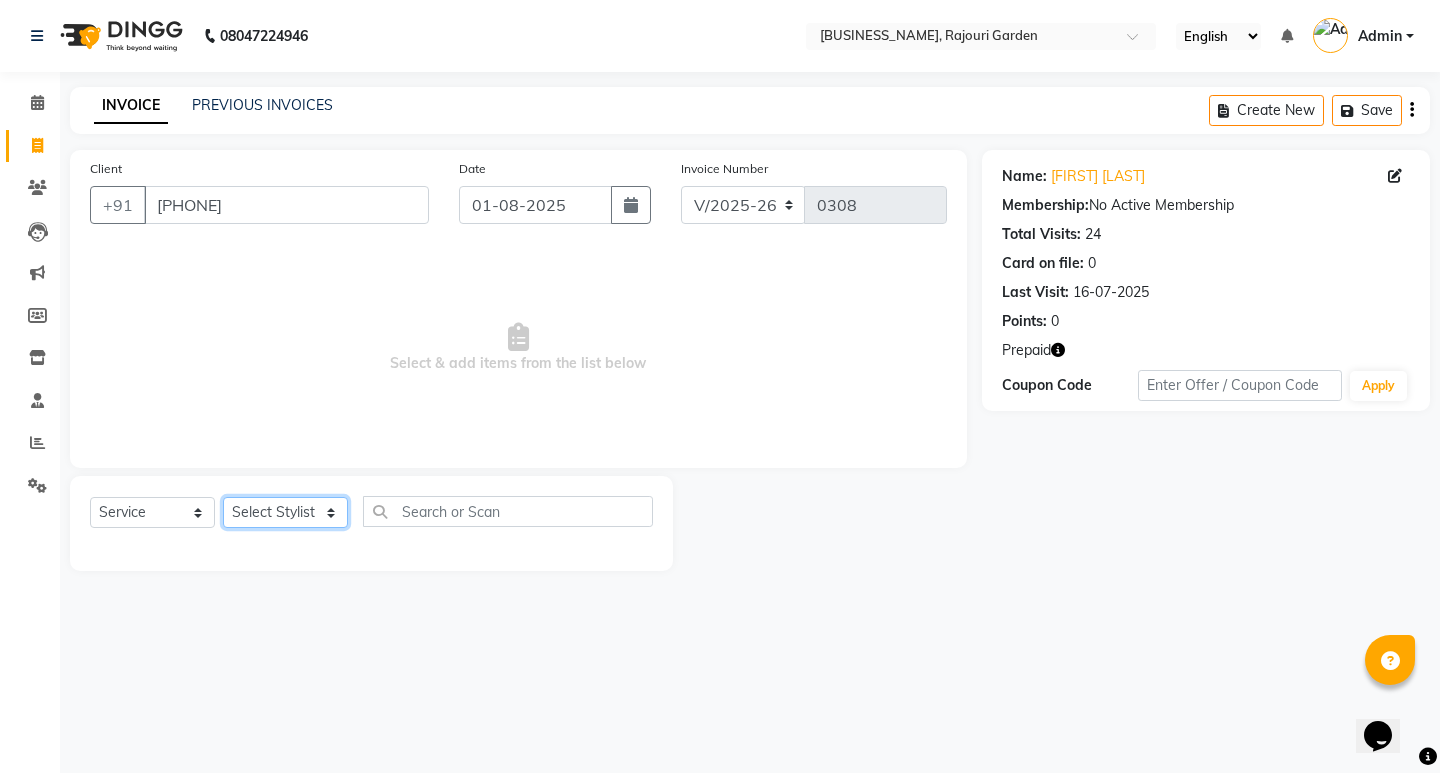 select on "39572" 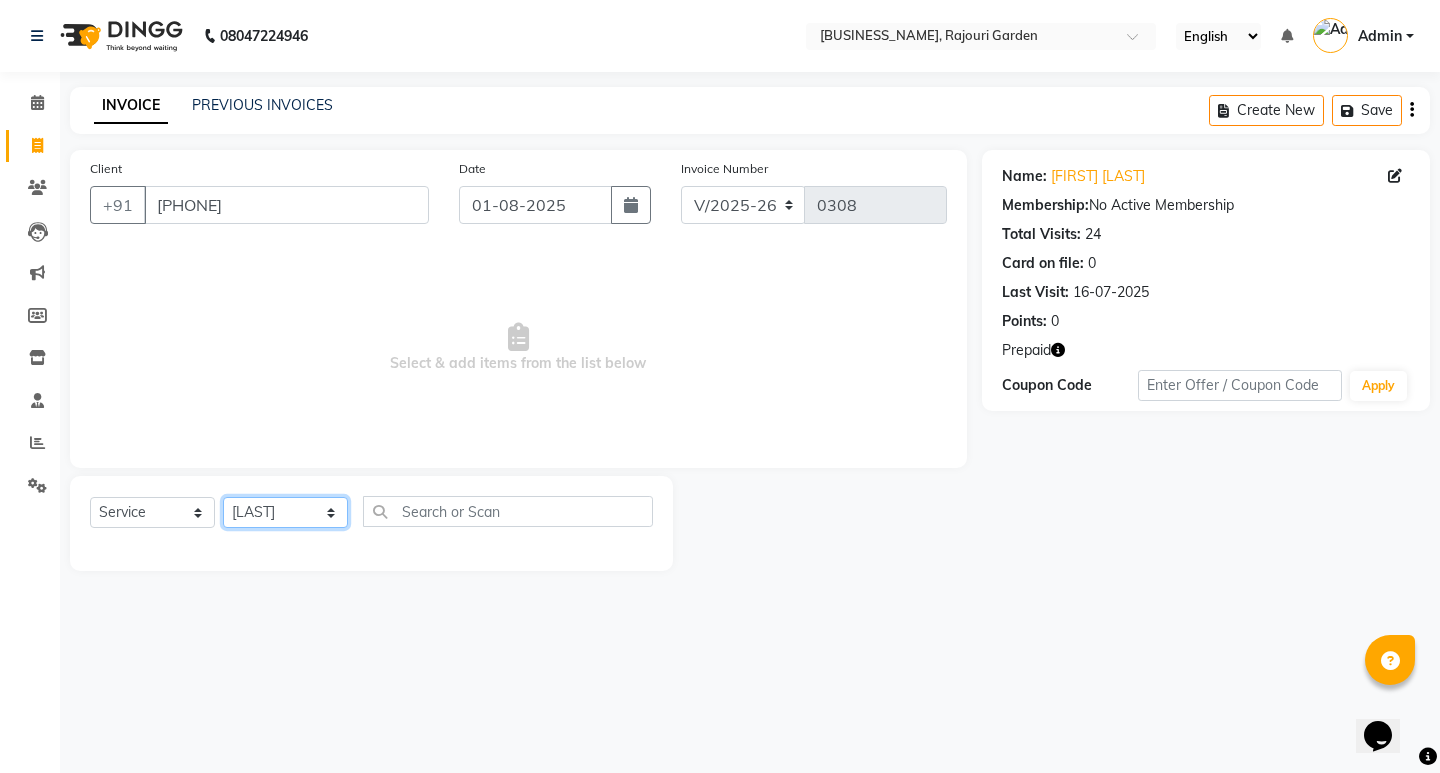 click on "Select Stylist [FIRST] [LAST] [FIRST] [LAST] [FIRST] [LAST] [FIRST] [LAST] [FIRST] [LAST] [FIRST] [LAST] [FIRST] [LAST] [FIRST] [LAST] [FIRST] [LAST] [FIRST] [LAST] [FIRST] [LAST]" 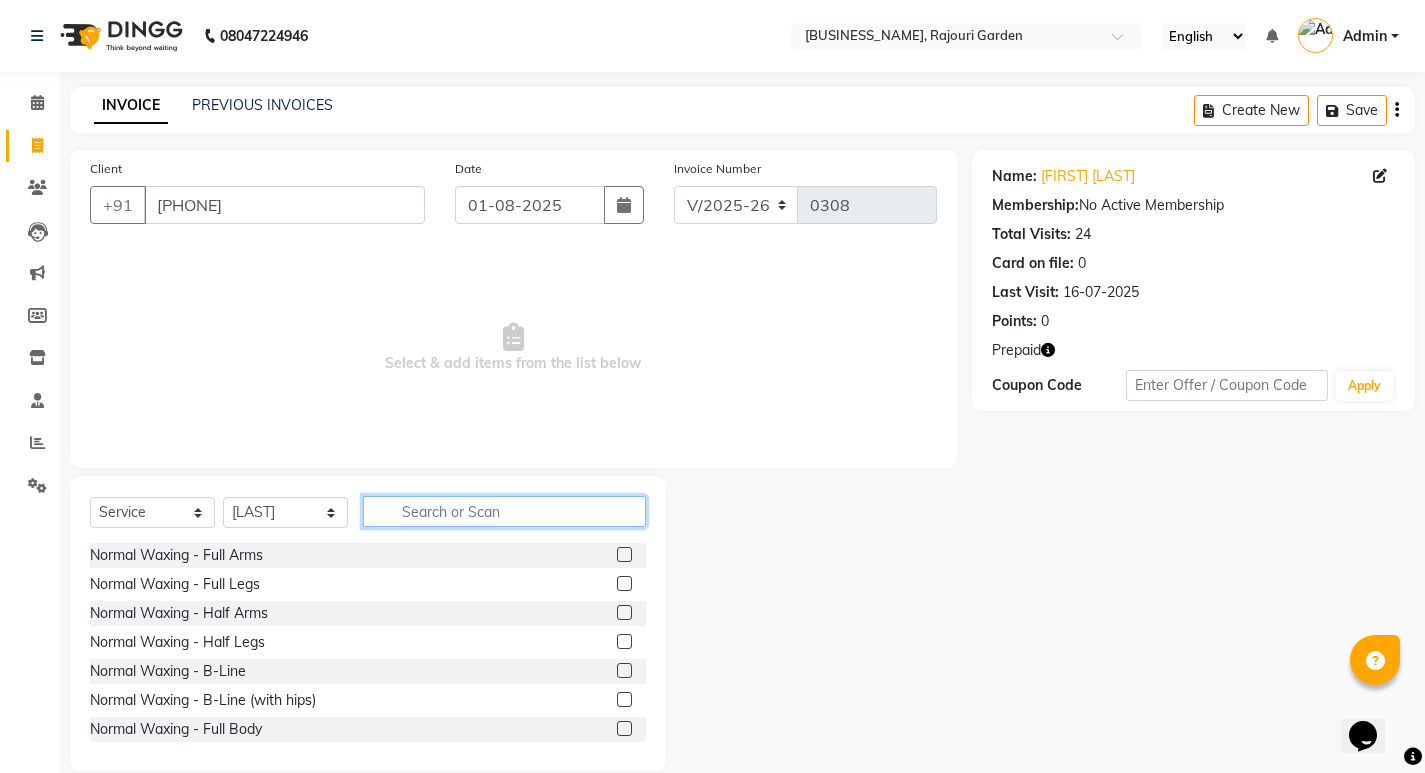 click 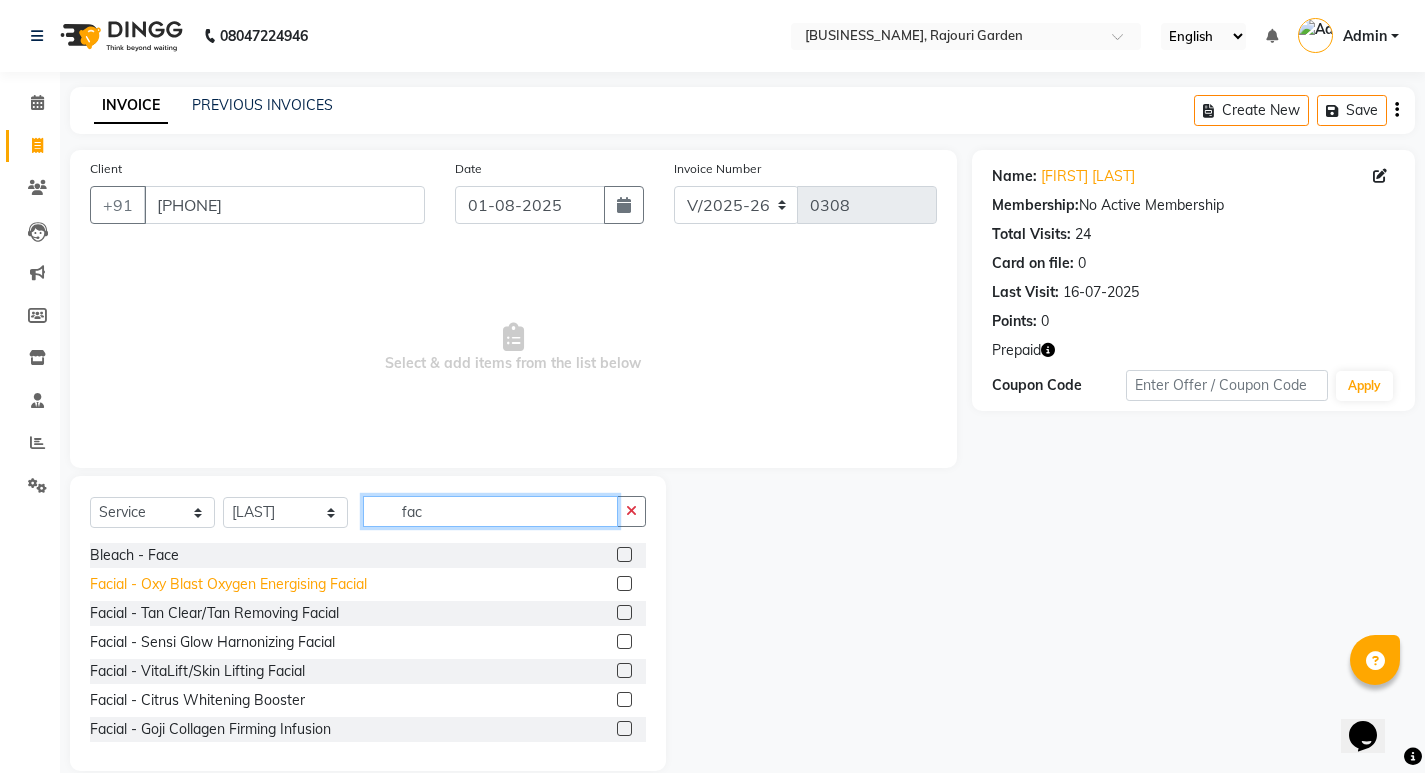type on "fac" 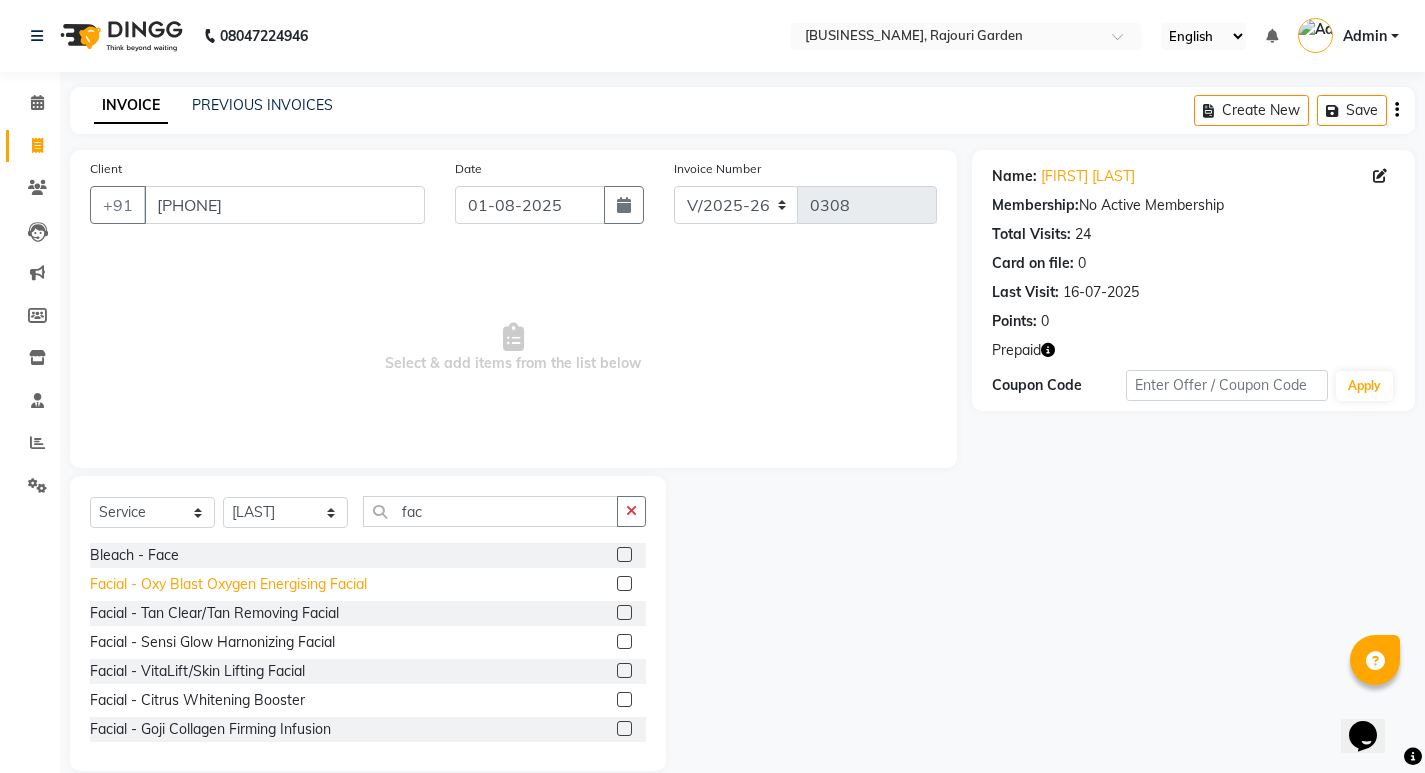 click on "Facial - Oxy Blast Oxygen Energising Facial" 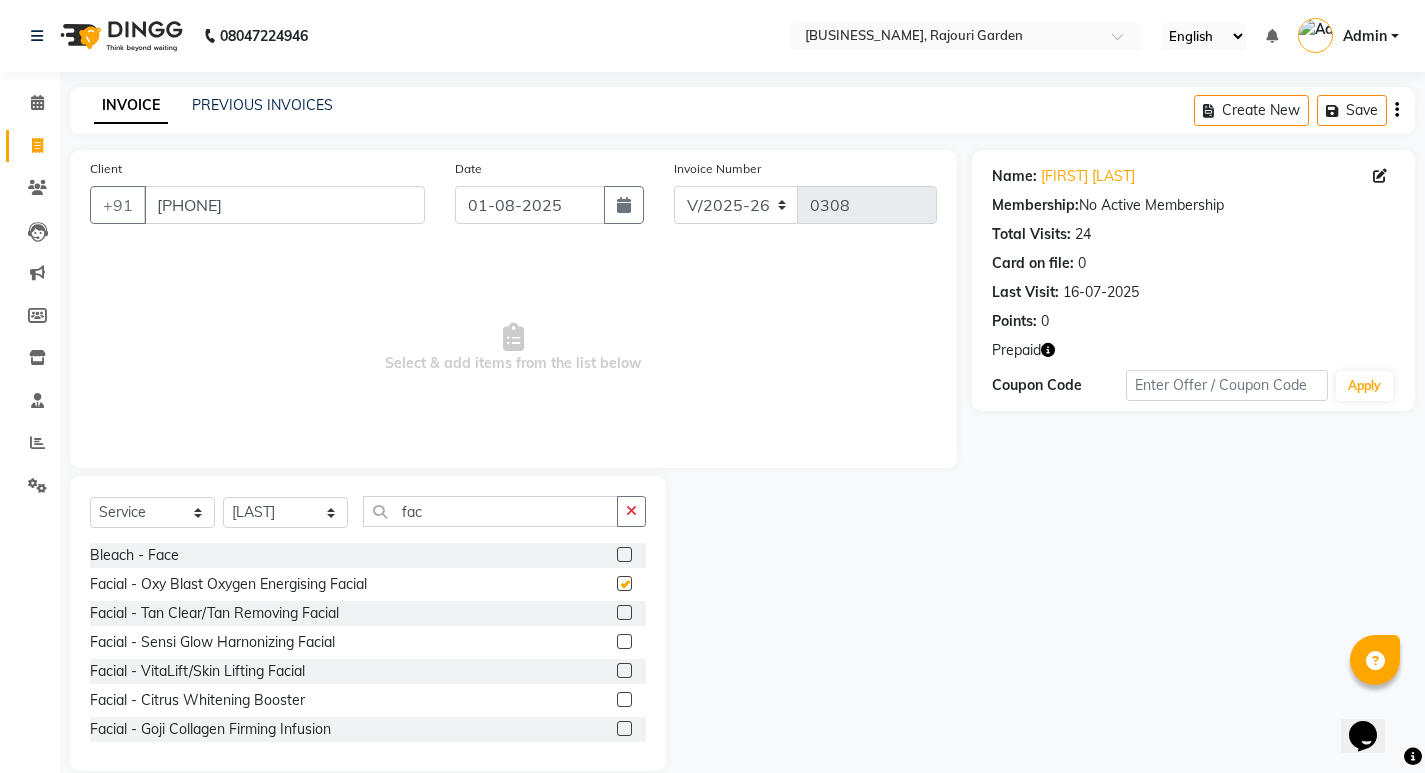 checkbox on "false" 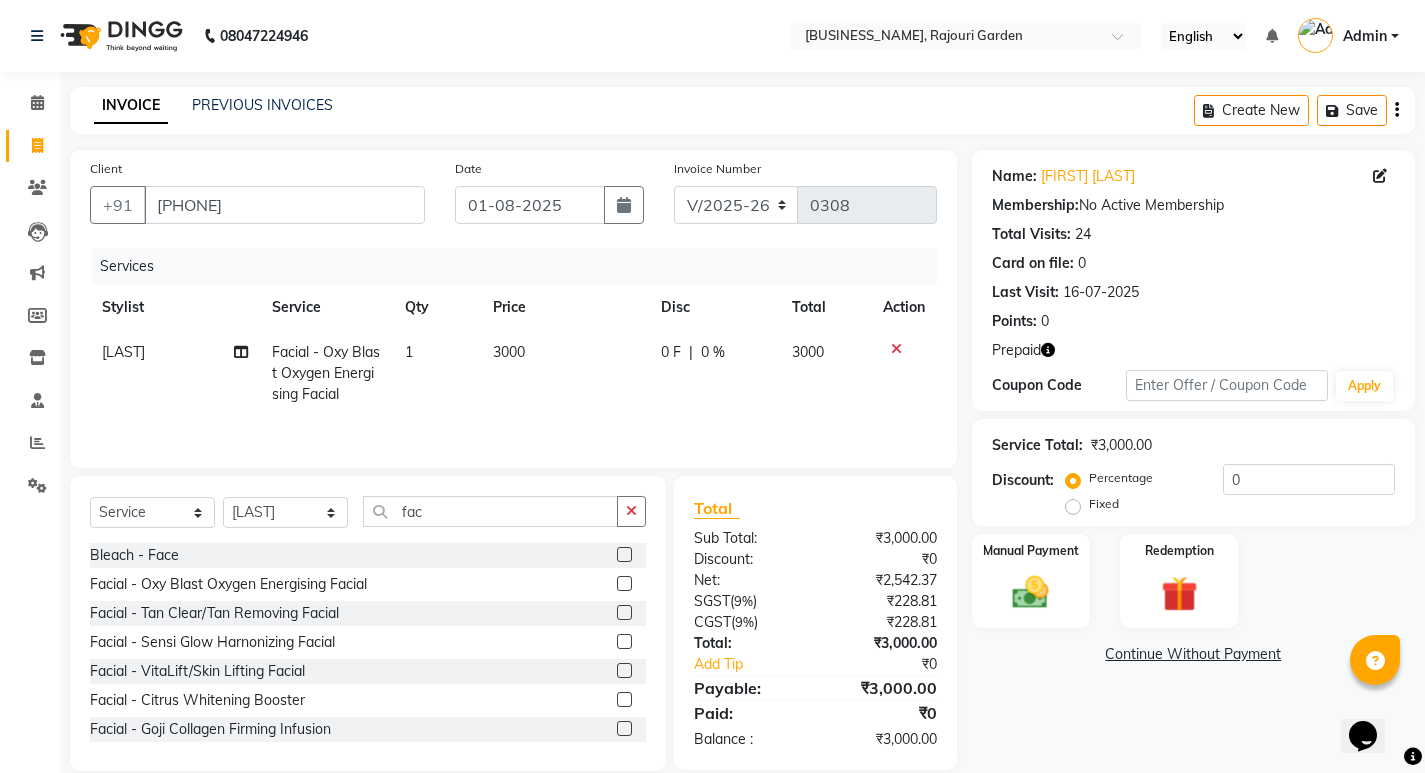 click on "3000" 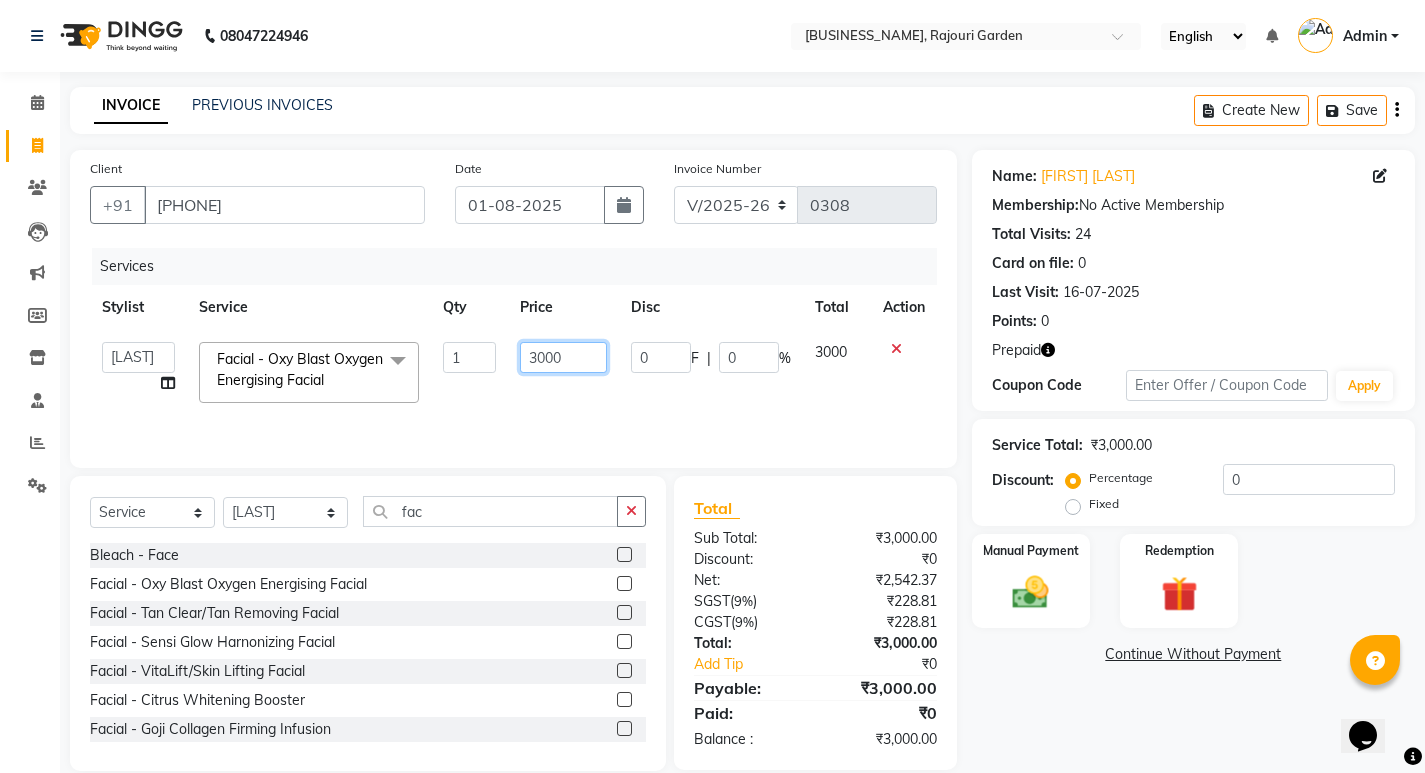 click on "3000" 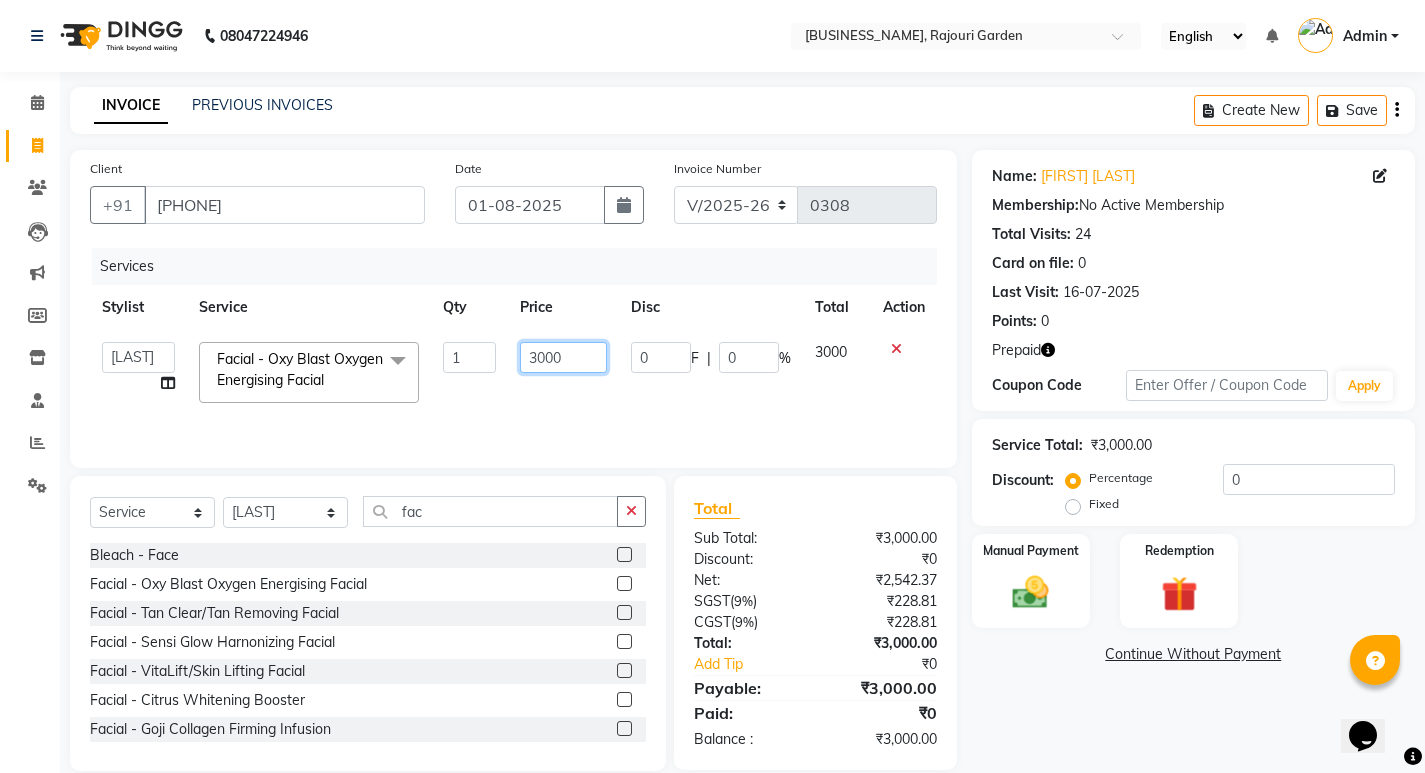click on "3000" 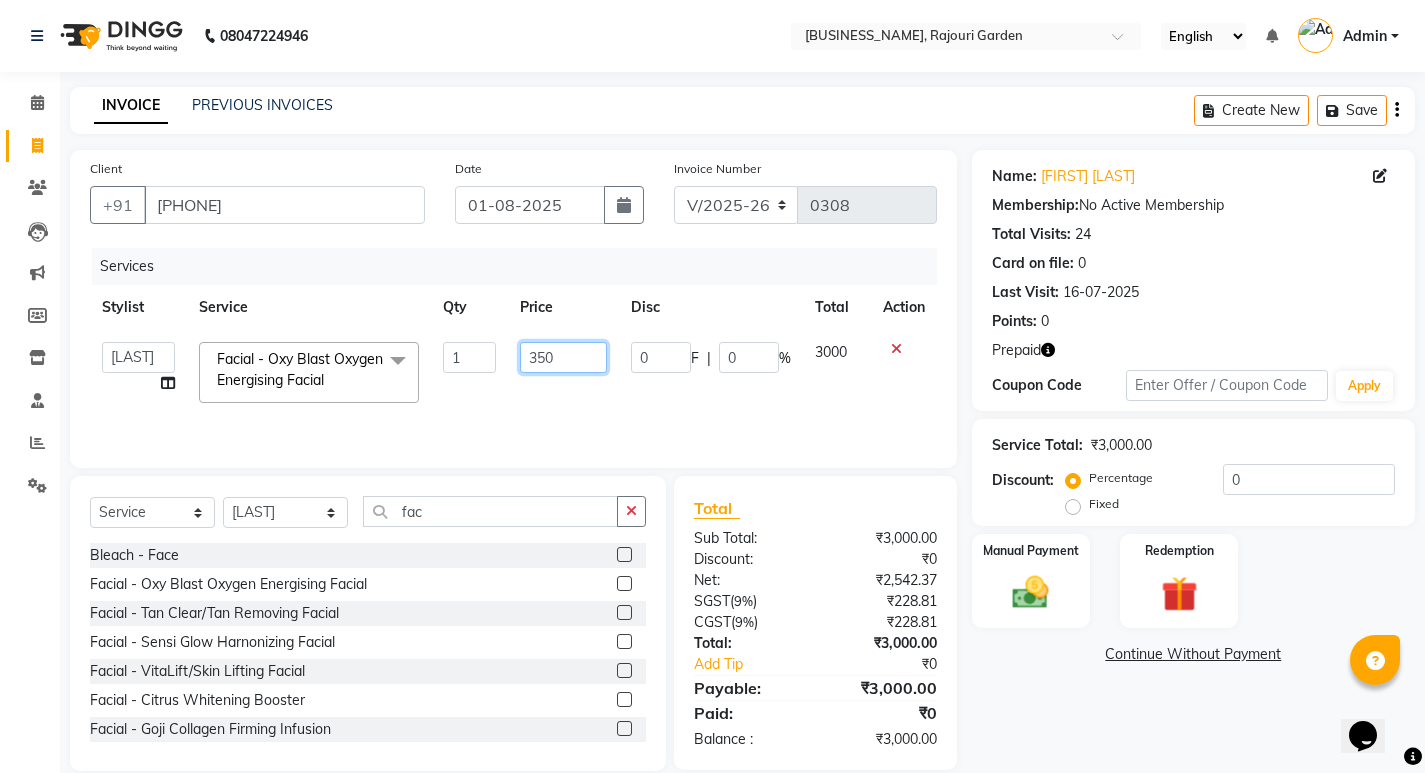 type on "3500" 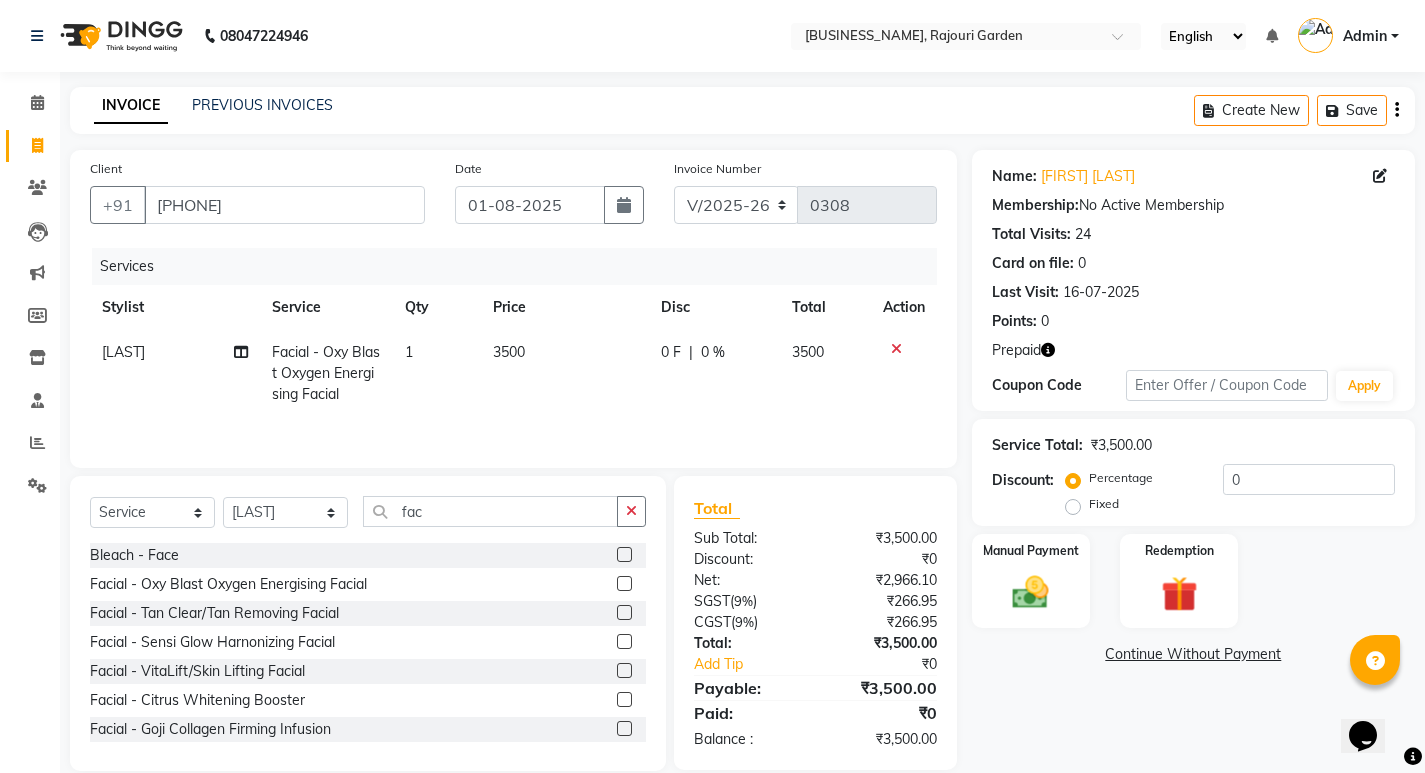 click on "Services Stylist Service Qty Price Disc Total Action [LAST] Facial - Oxy Blast Oxygen Energising Facial 1 3500 0 F | 0 % 3500" 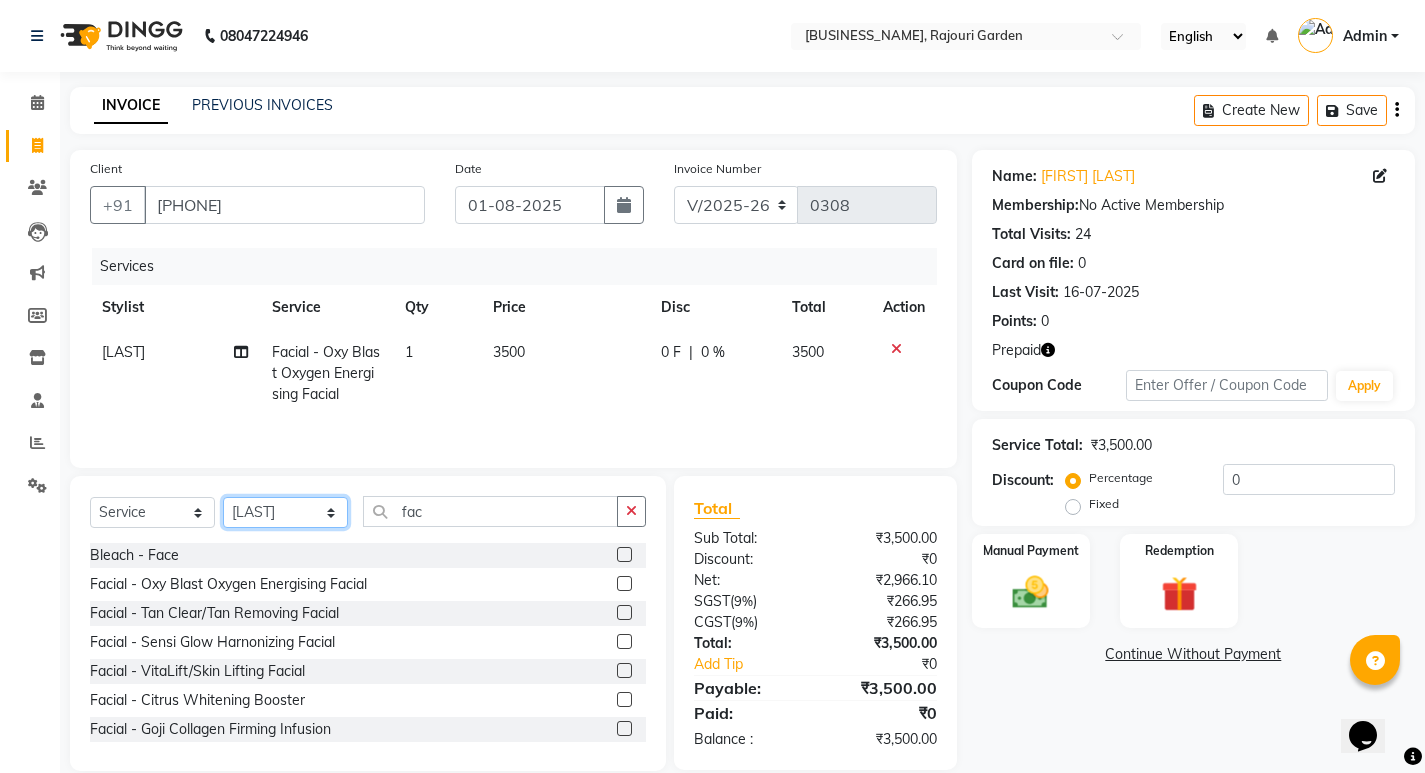 click on "Select Stylist [FIRST] [LAST] [FIRST] [LAST] [FIRST] [LAST] [FIRST] [LAST] [FIRST] [LAST] [FIRST] [LAST] [FIRST] [LAST] [FIRST] [LAST] [FIRST] [LAST] [FIRST] [LAST] [FIRST] [LAST]" 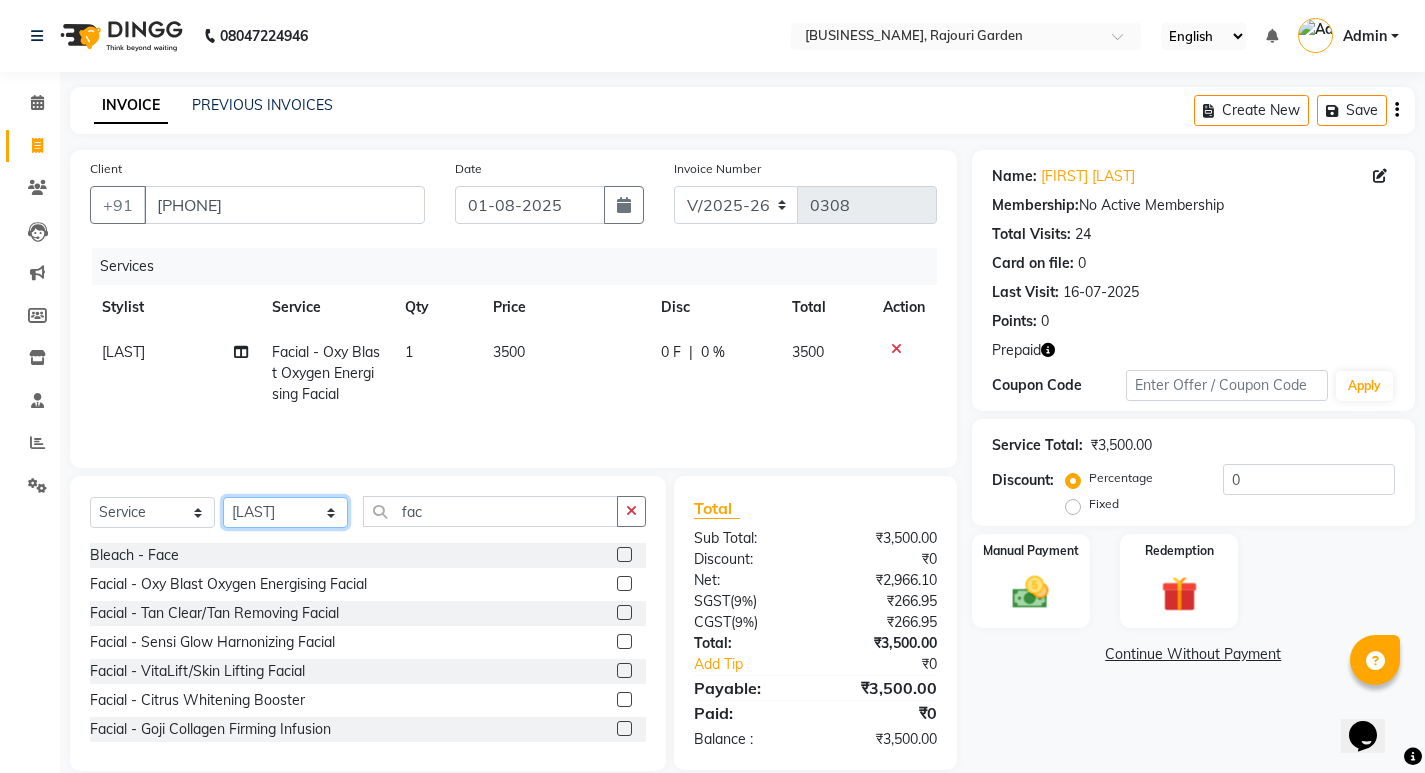 select on "39573" 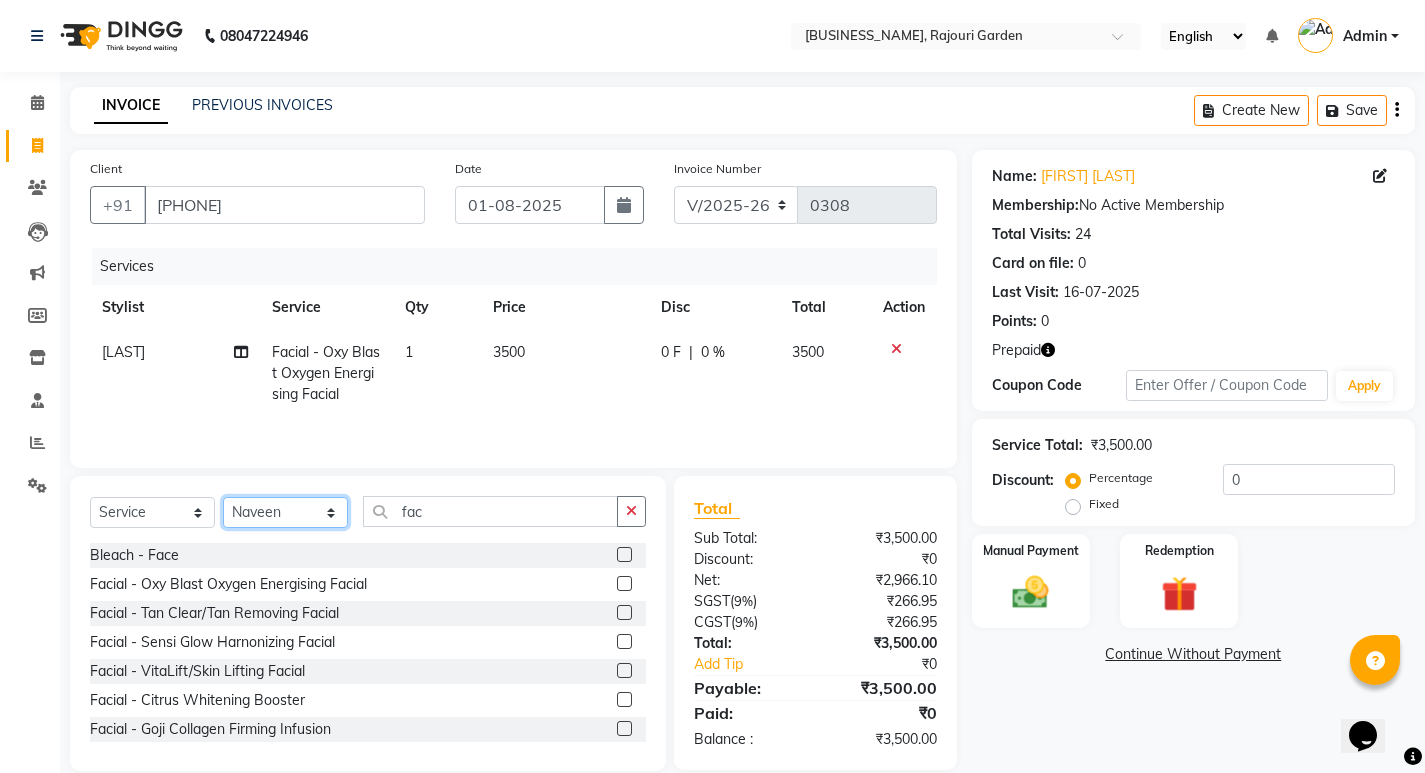 click on "Select Stylist [FIRST] [LAST] [FIRST] [LAST] [FIRST] [LAST] [FIRST] [LAST] [FIRST] [LAST] [FIRST] [LAST] [FIRST] [LAST] [FIRST] [LAST] [FIRST] [LAST] [FIRST] [LAST] [FIRST] [LAST]" 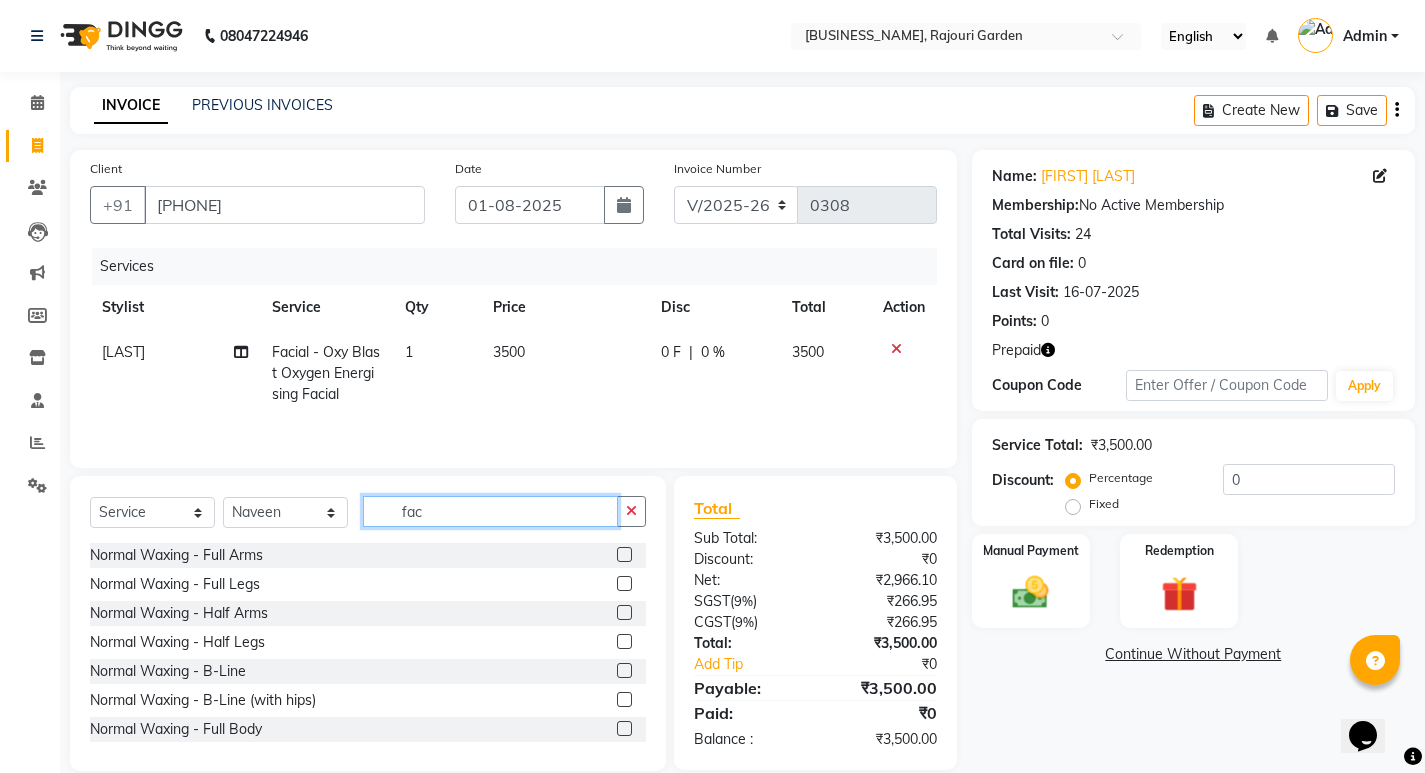 click on "fac" 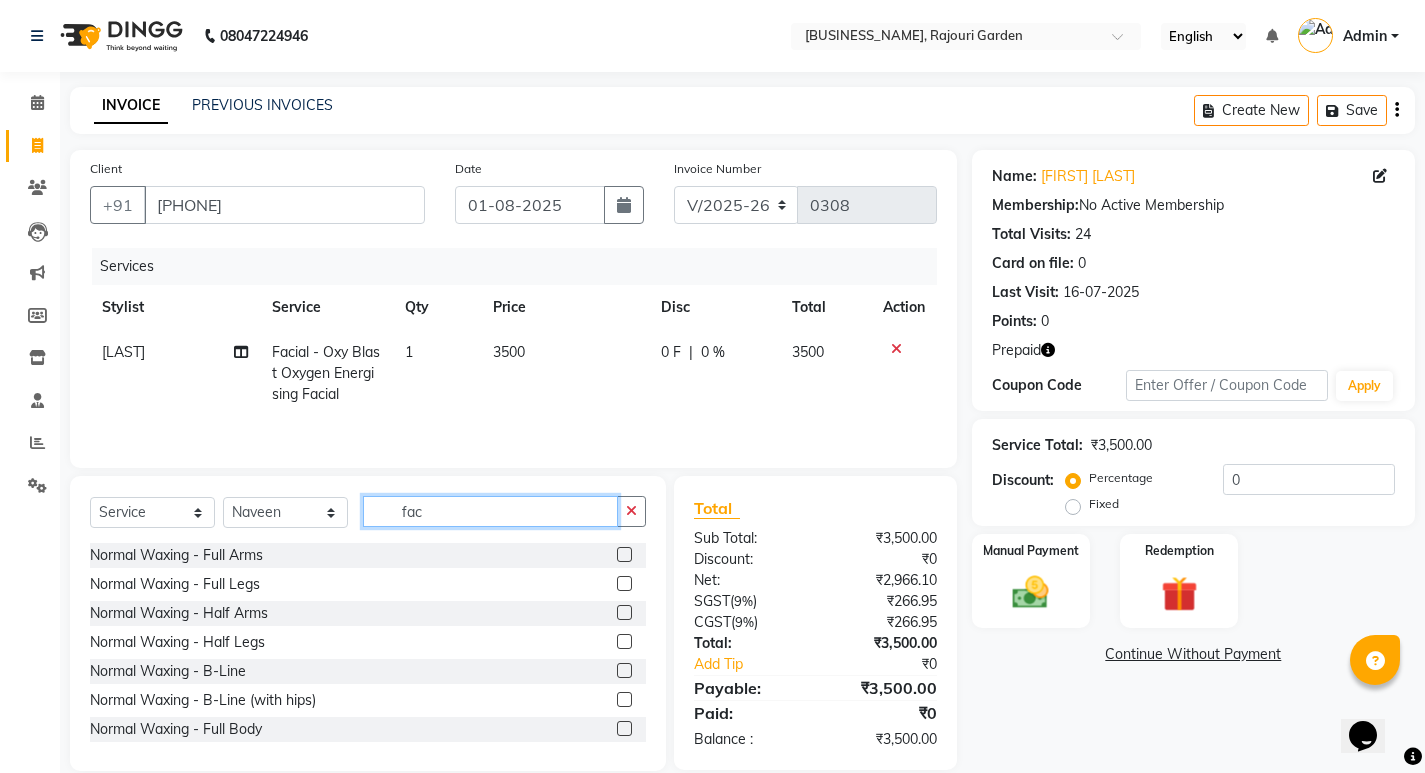 click on "fac" 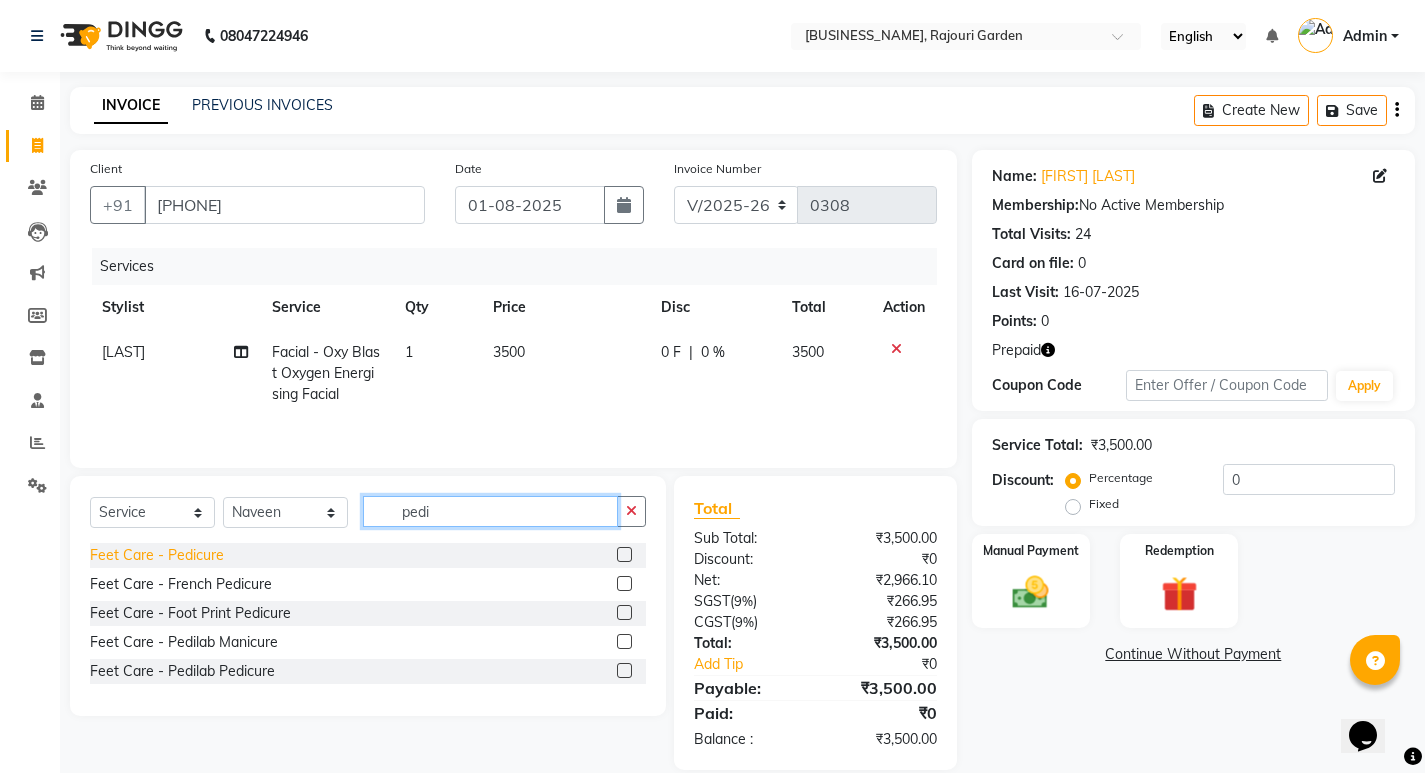 type on "pedi" 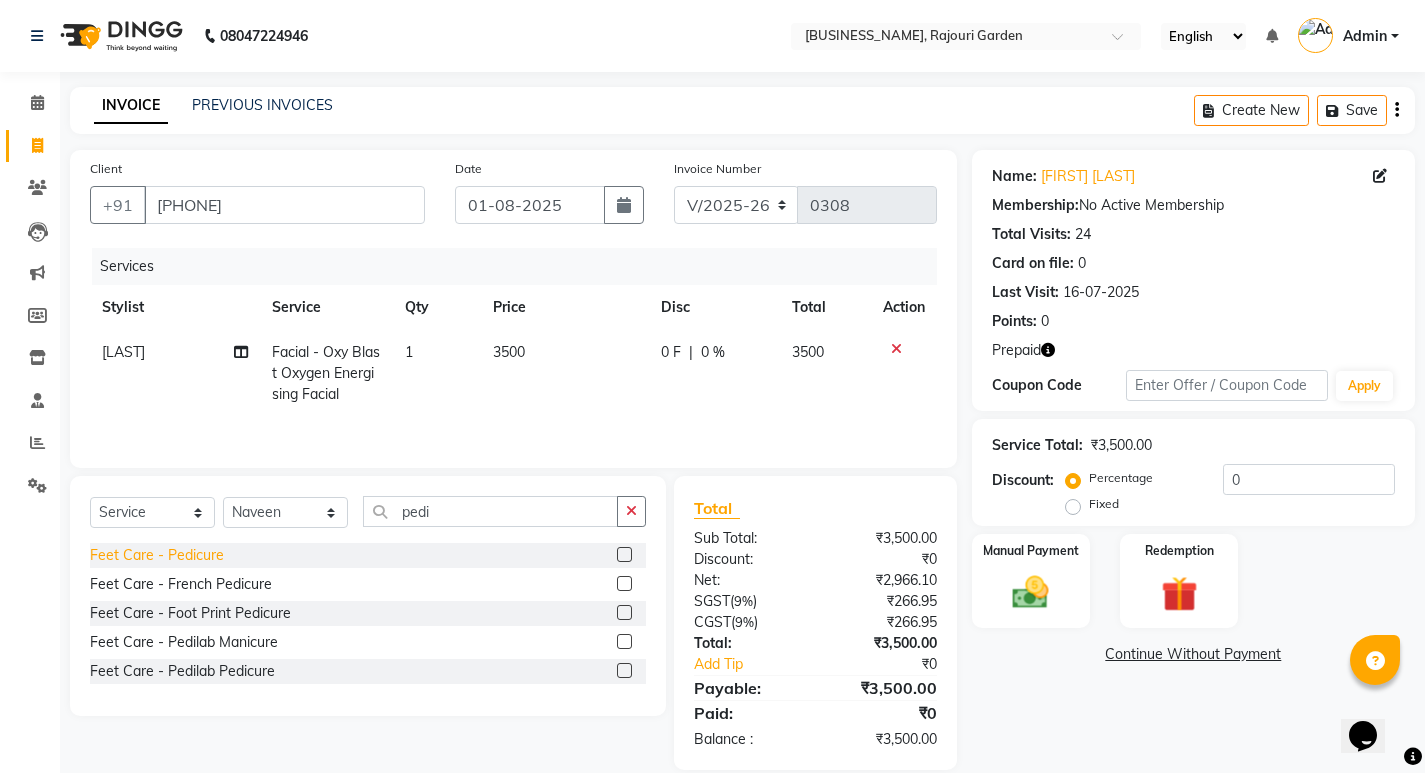 click on "Feet Care - Pedicure" 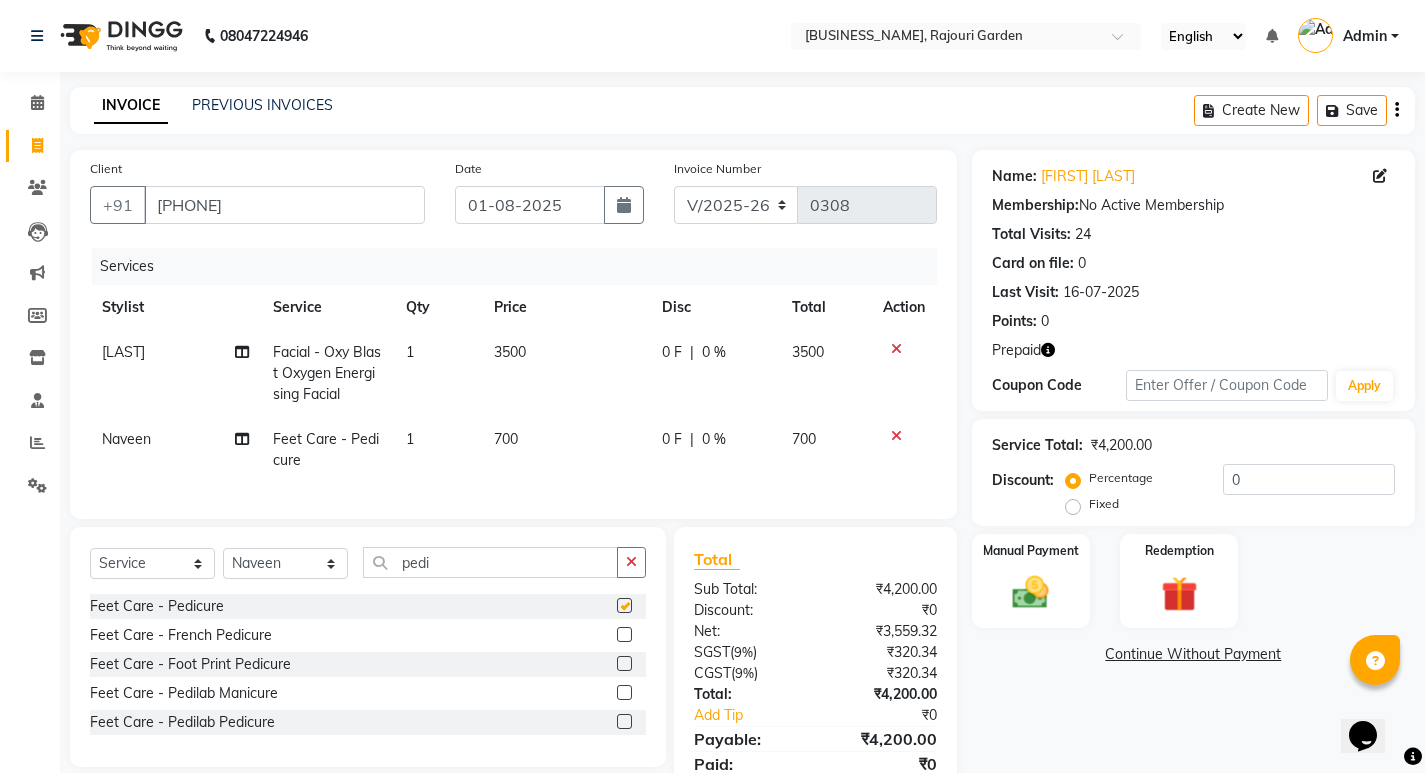checkbox on "false" 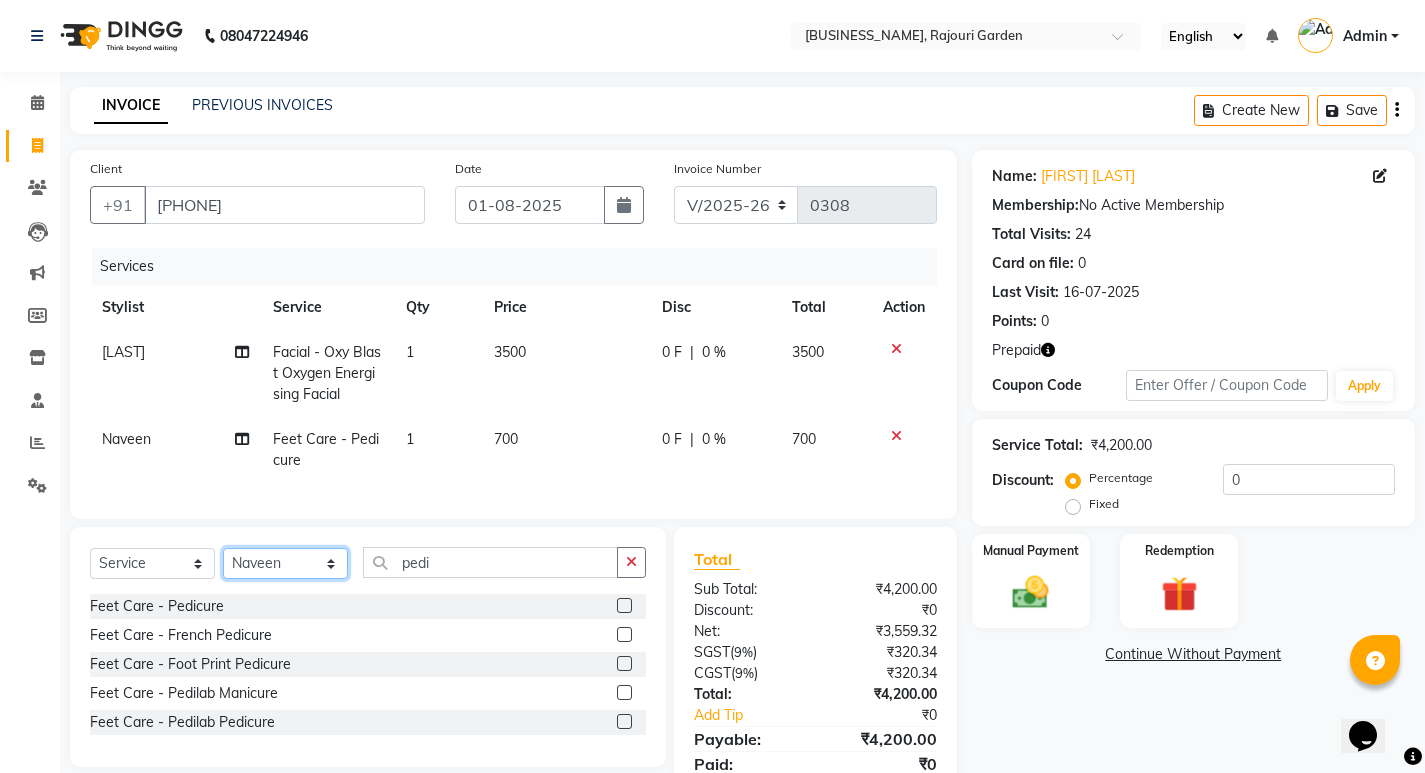 click on "Select Stylist [FIRST] [LAST] [FIRST] [LAST] [FIRST] [LAST] [FIRST] [LAST] [FIRST] [LAST] [FIRST] [LAST] [FIRST] [LAST] [FIRST] [LAST] [FIRST] [LAST] [FIRST] [LAST] [FIRST] [LAST]" 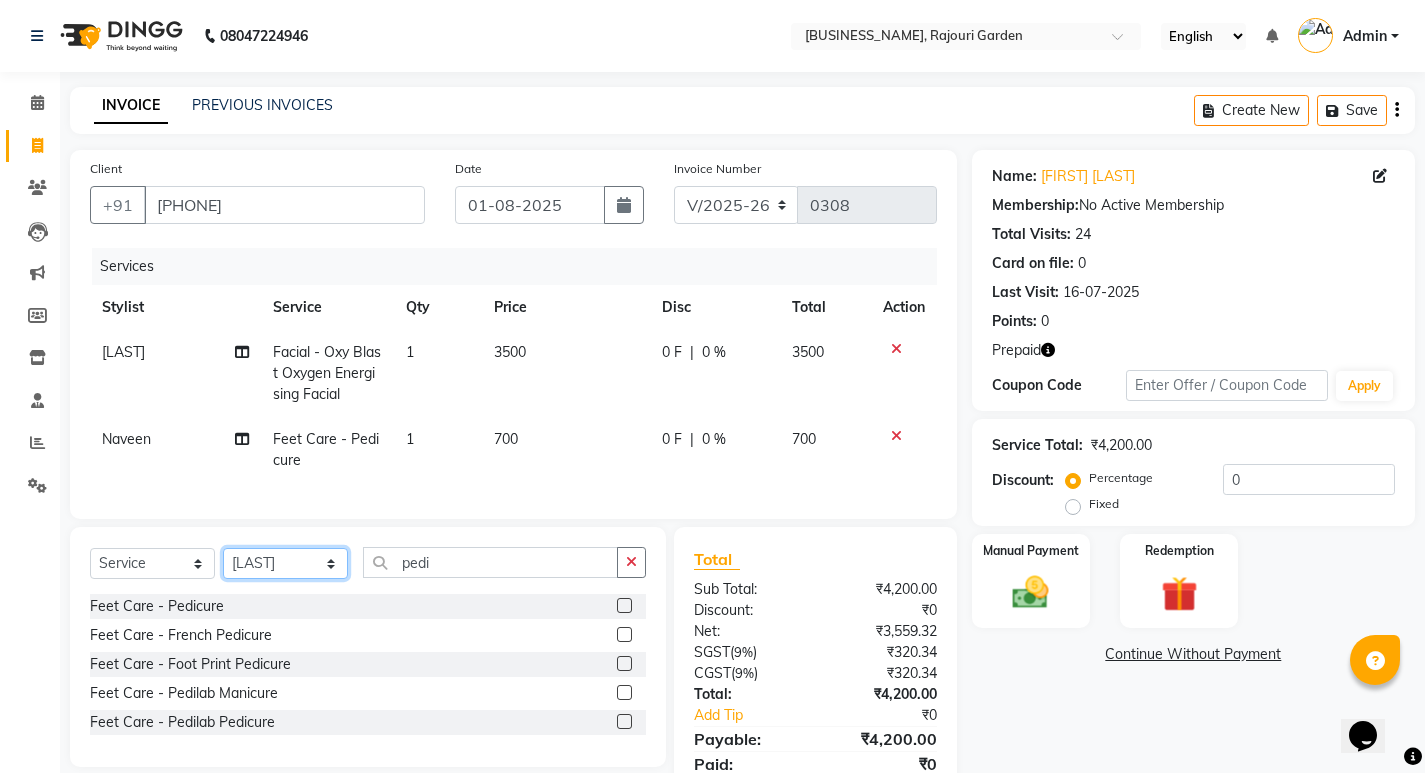 click on "Select Stylist [FIRST] [LAST] [FIRST] [LAST] [FIRST] [LAST] [FIRST] [LAST] [FIRST] [LAST] [FIRST] [LAST] [FIRST] [LAST] [FIRST] [LAST] [FIRST] [LAST] [FIRST] [LAST] [FIRST] [LAST]" 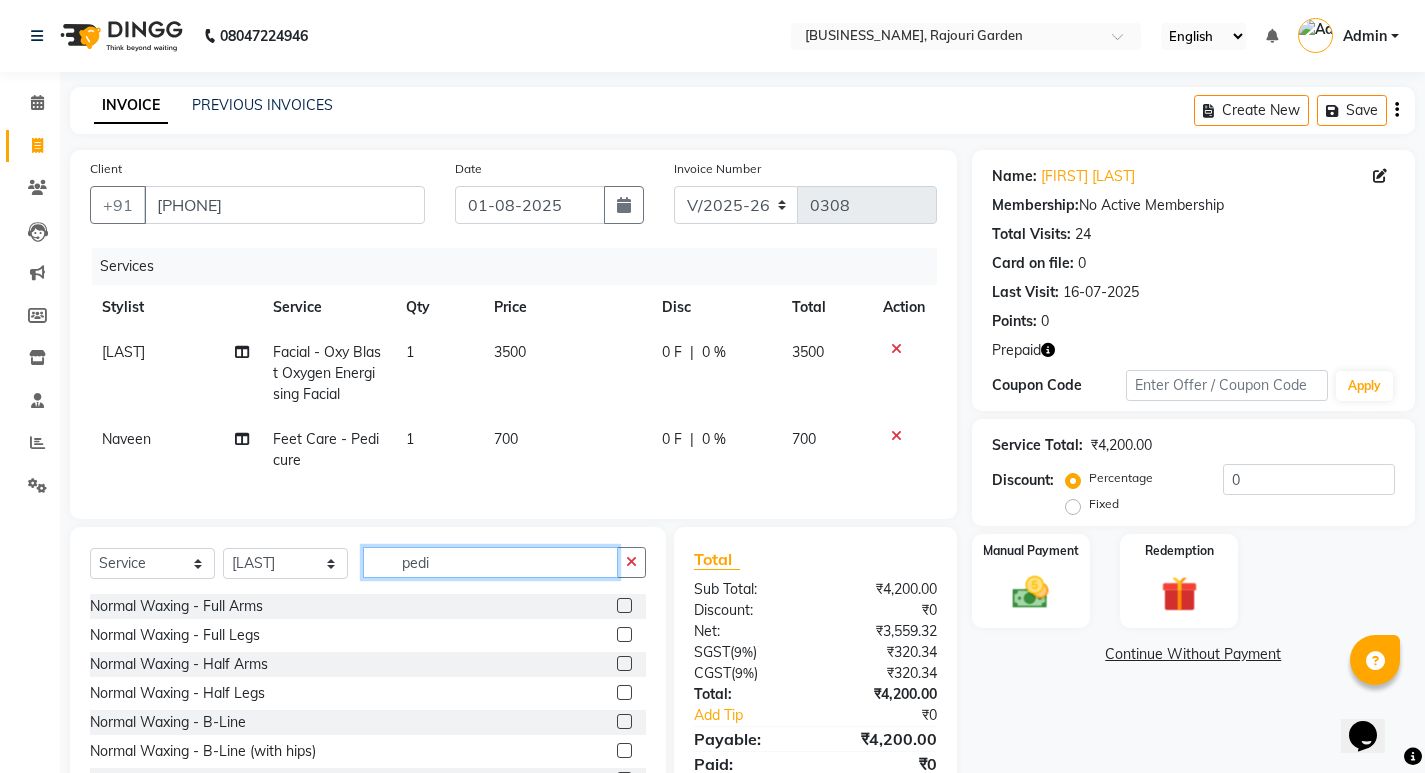 click on "pedi" 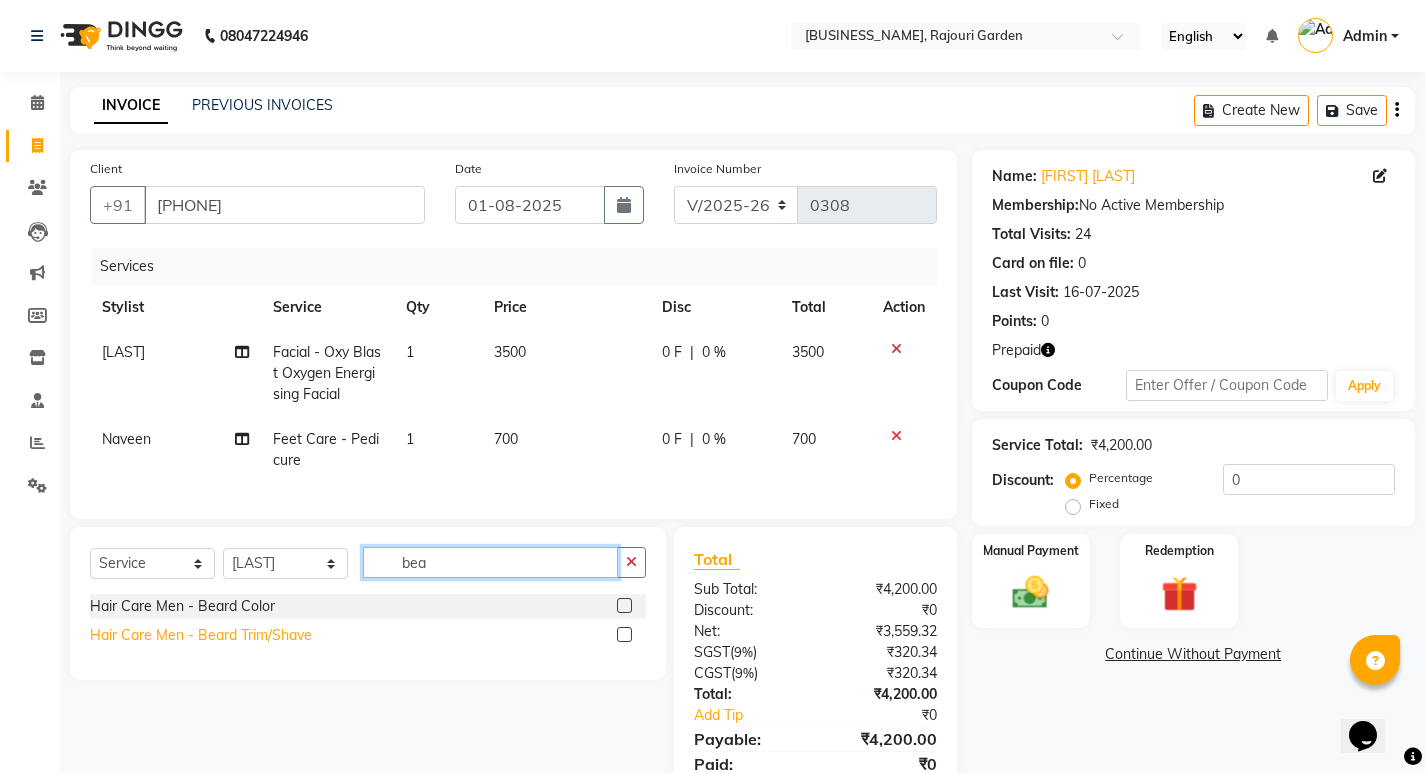 type on "bea" 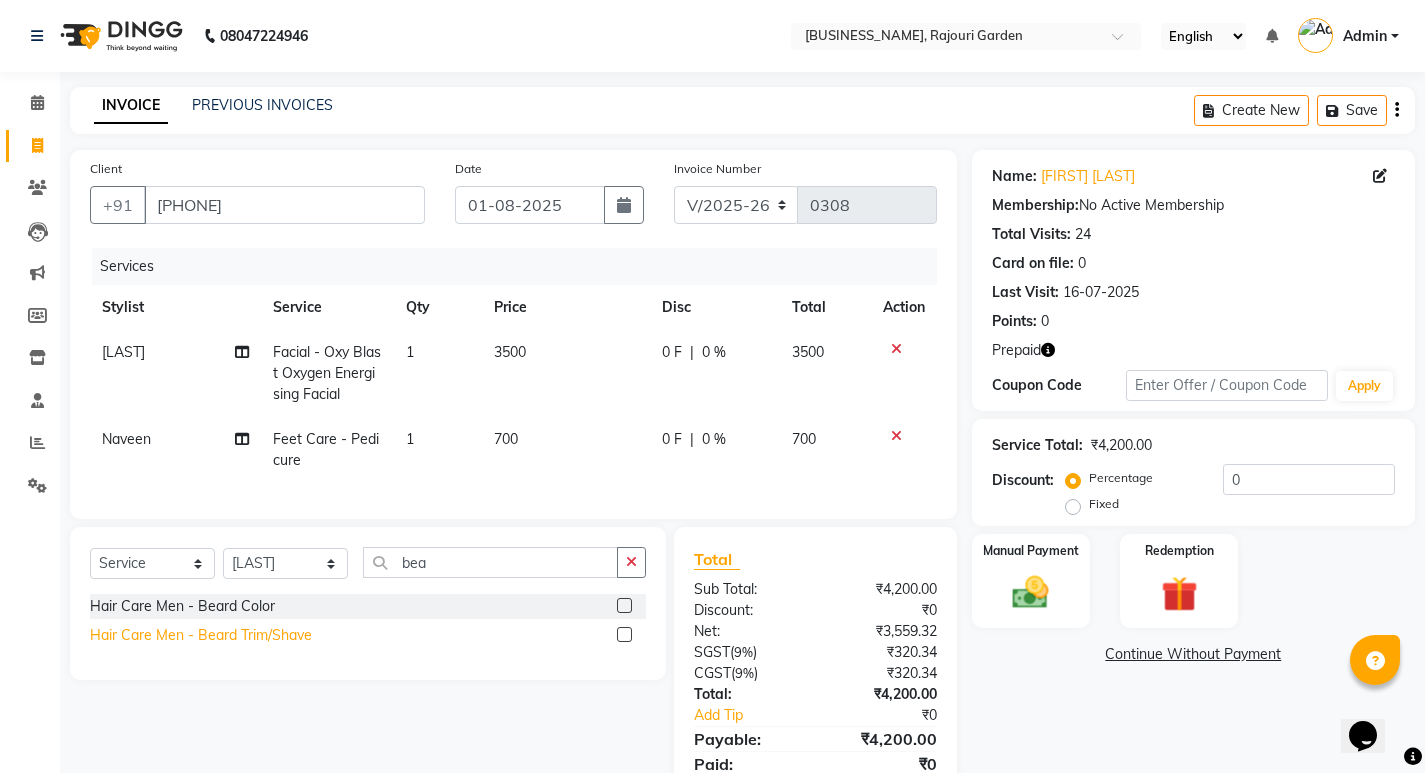 click on "Hair Care Men - Beard Trim/Shave" 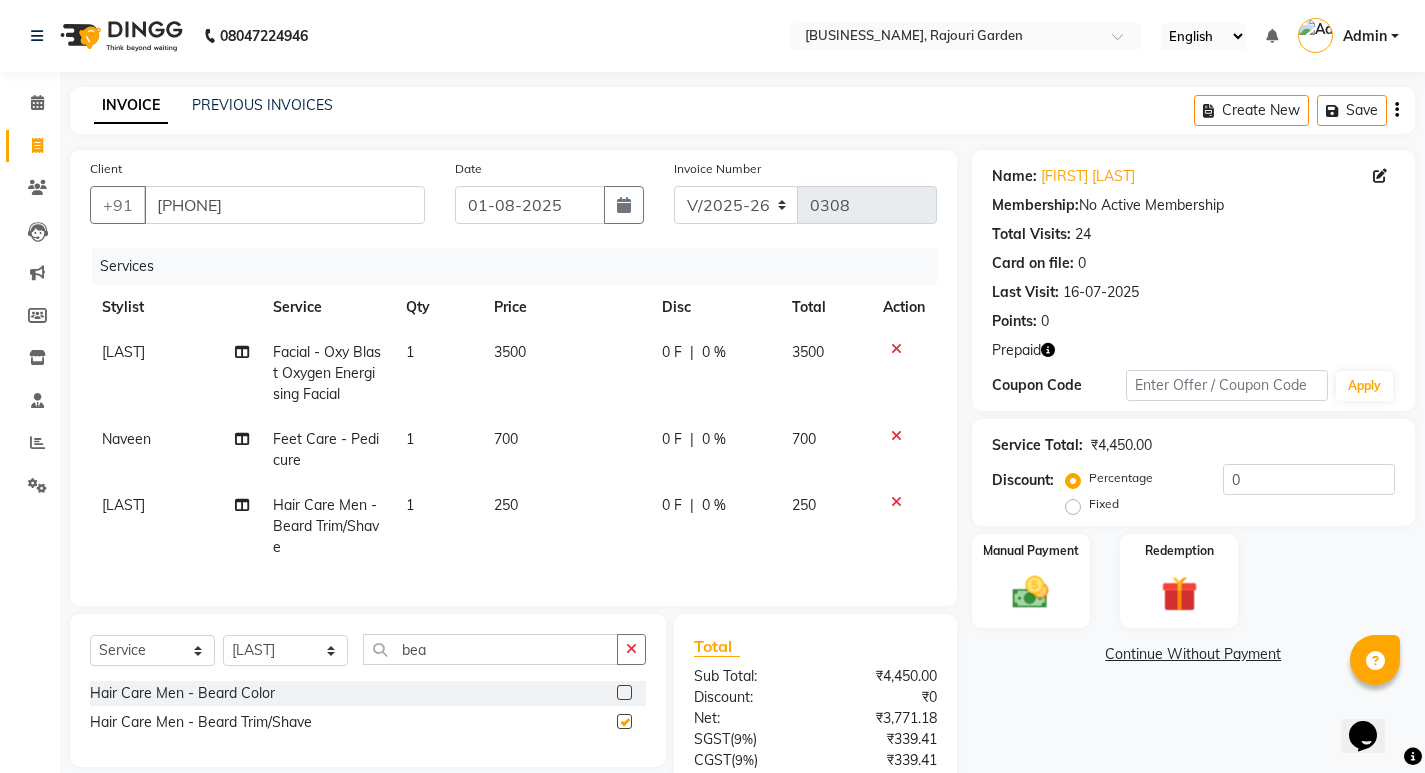 checkbox on "false" 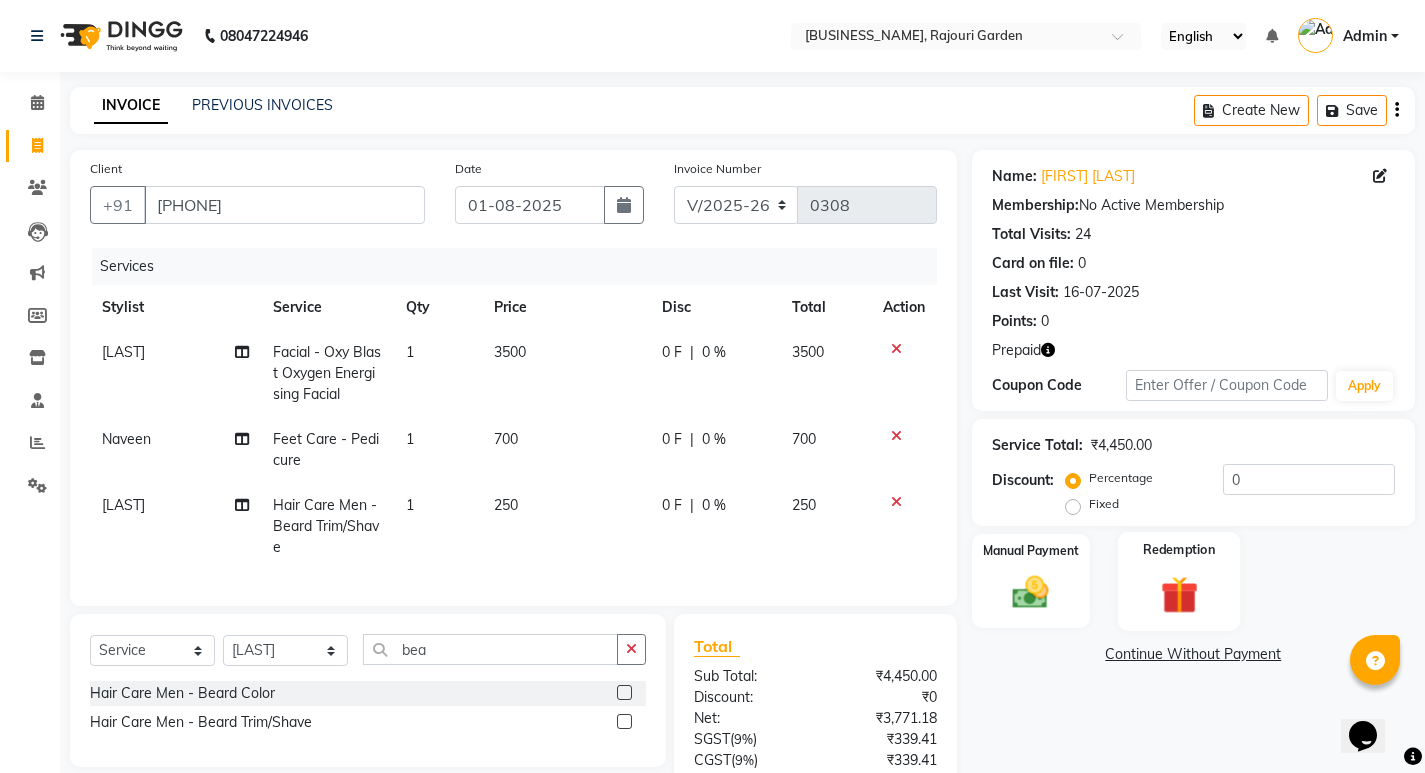 click on "Redemption" 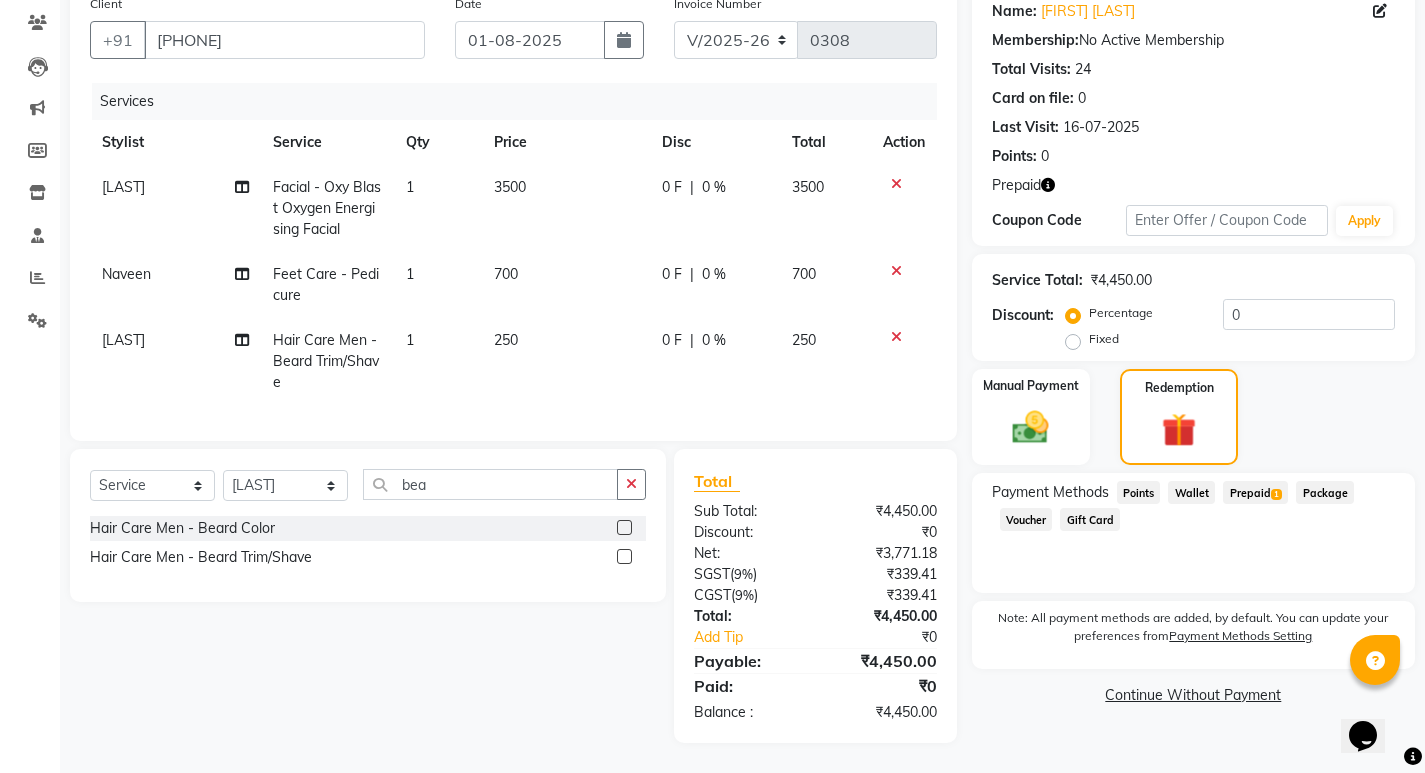 scroll, scrollTop: 180, scrollLeft: 0, axis: vertical 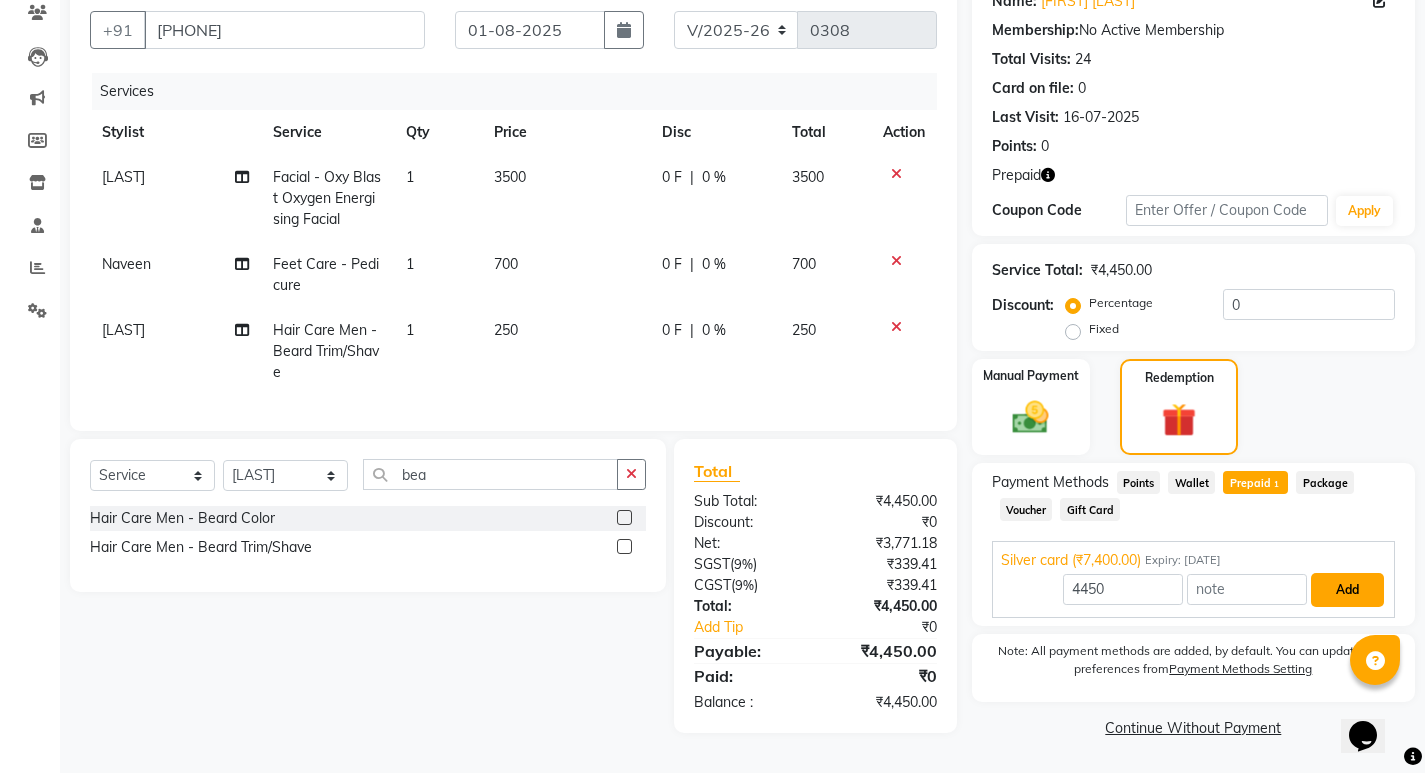 click on "Add" at bounding box center [1347, 590] 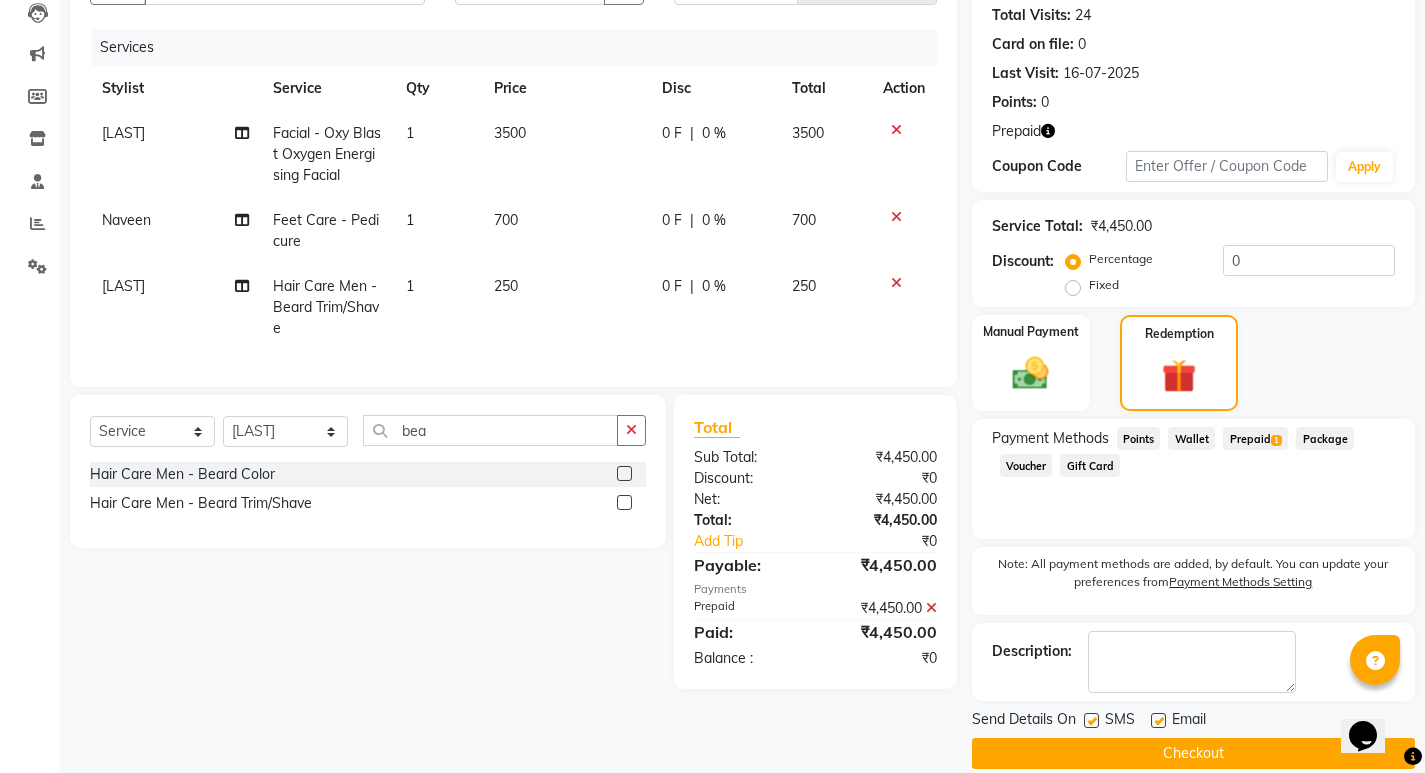 scroll, scrollTop: 245, scrollLeft: 0, axis: vertical 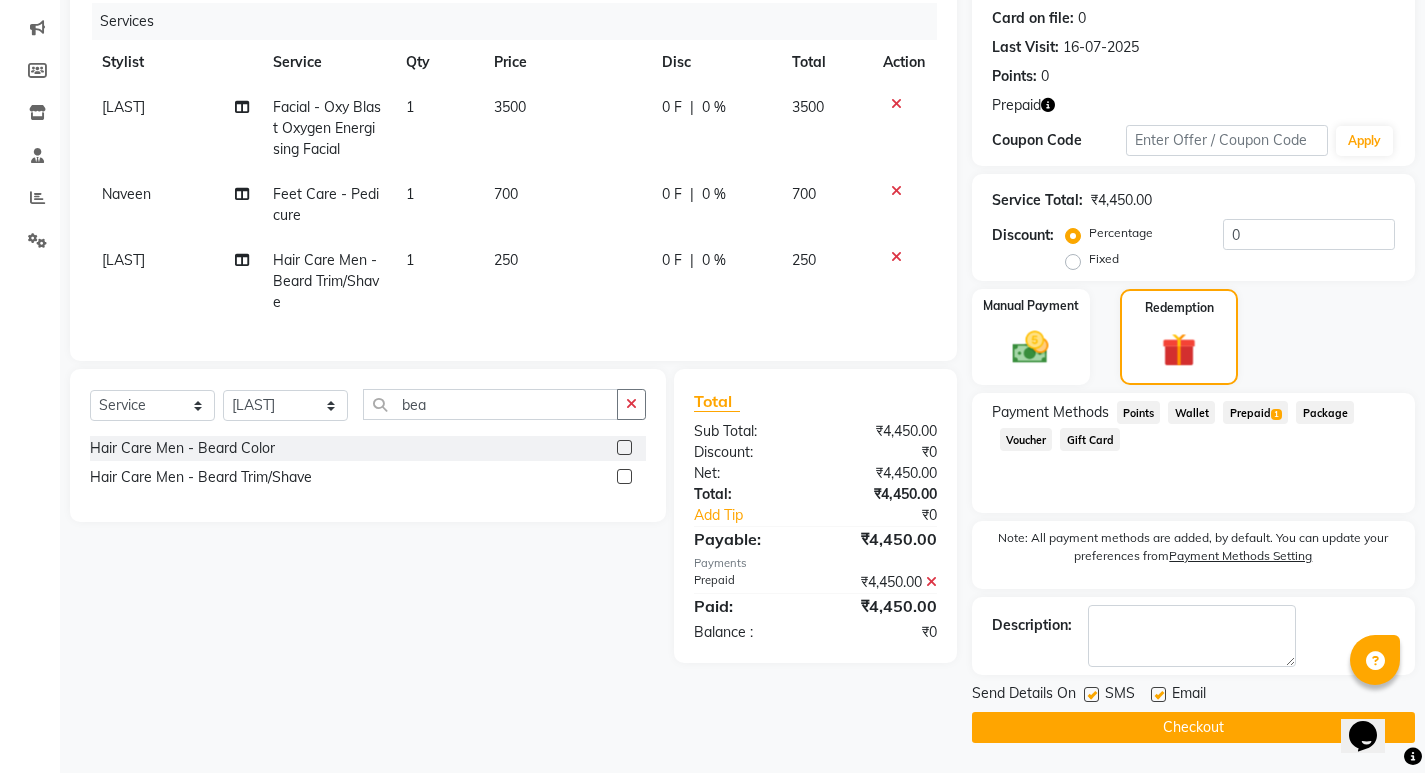 click on "Checkout" 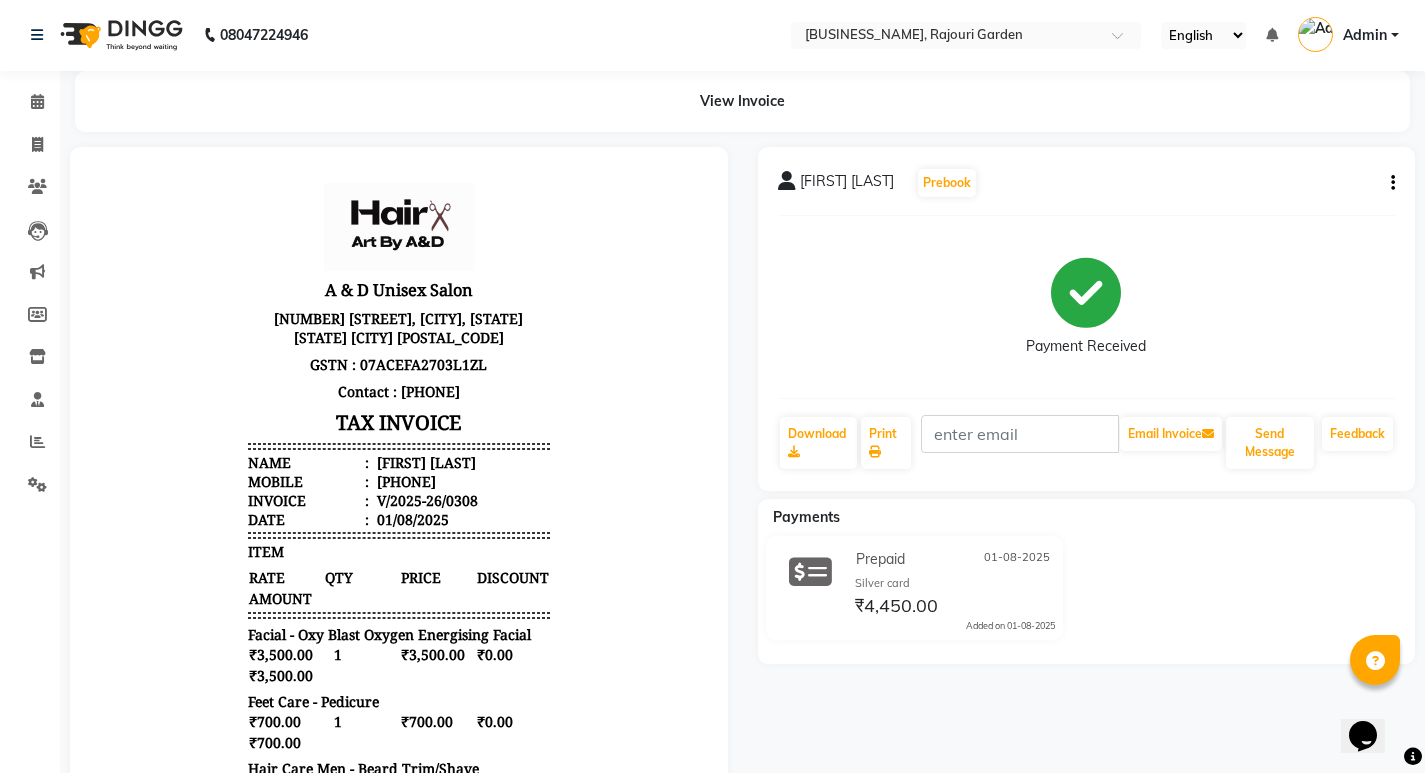 scroll, scrollTop: 0, scrollLeft: 0, axis: both 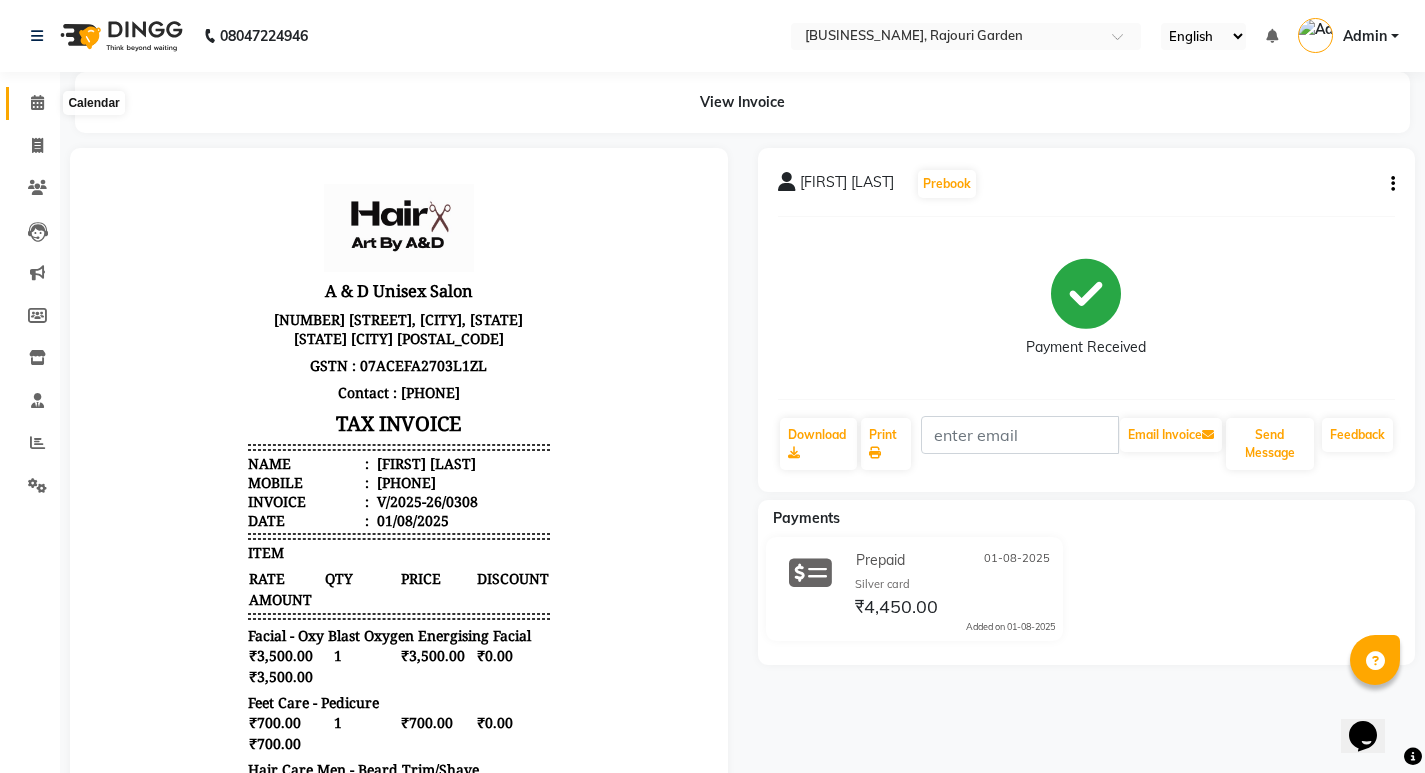 click 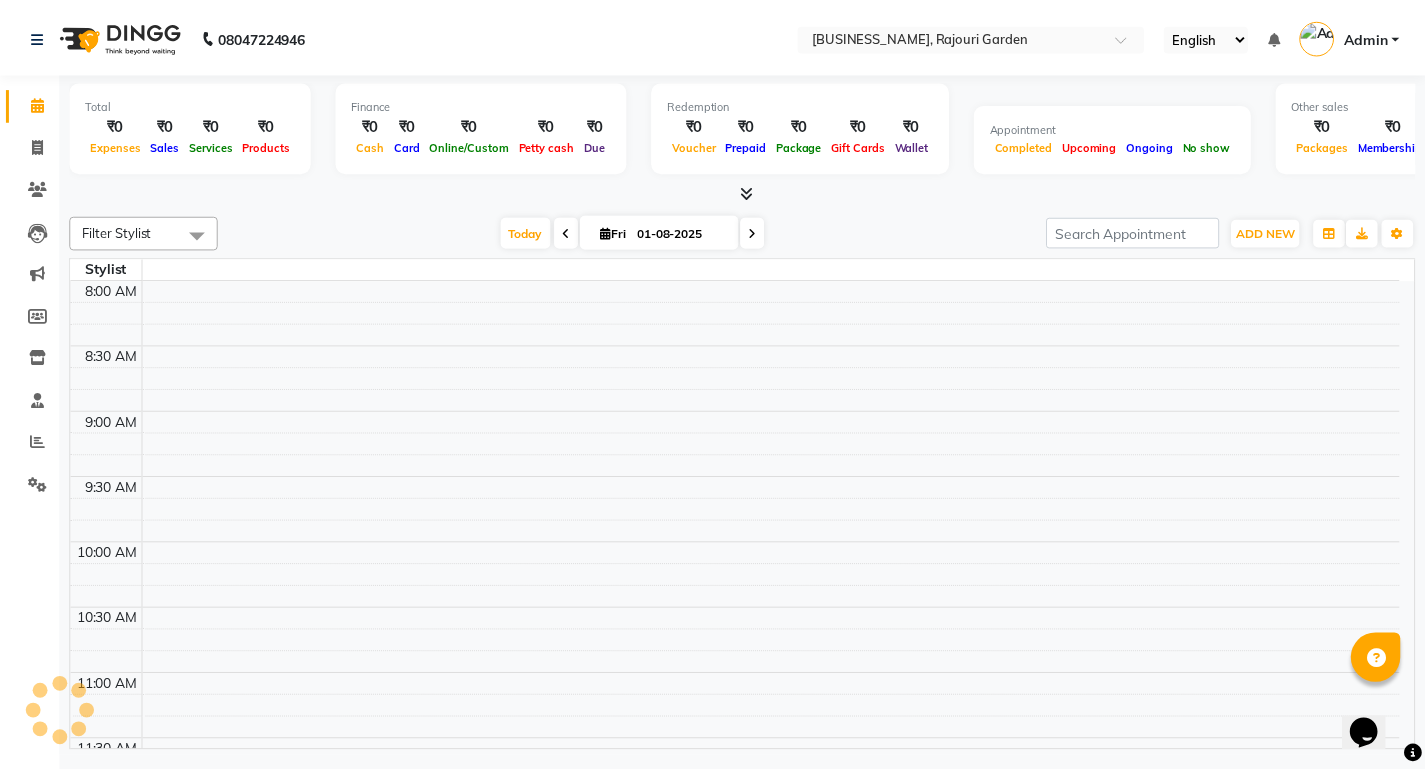 scroll, scrollTop: 0, scrollLeft: 0, axis: both 